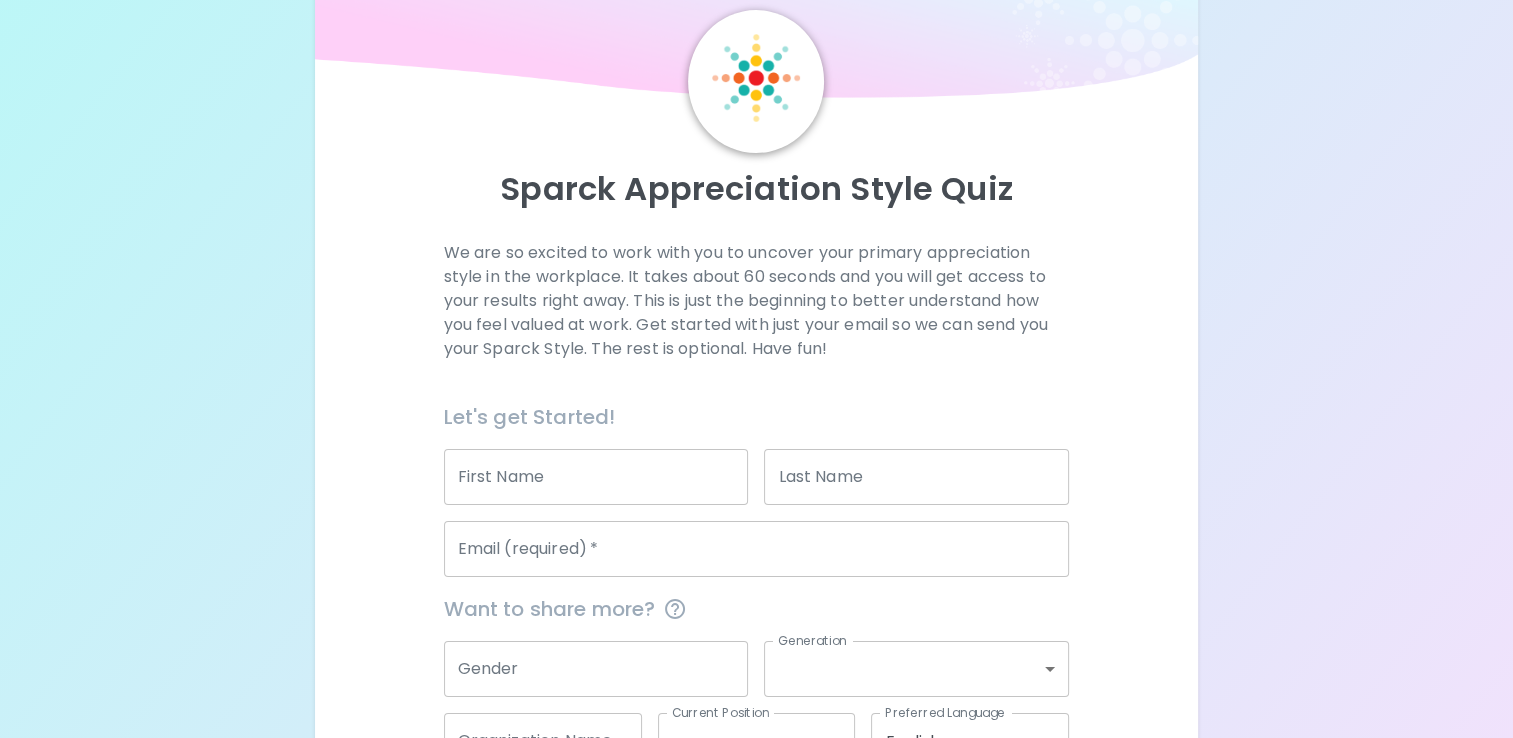 scroll, scrollTop: 100, scrollLeft: 0, axis: vertical 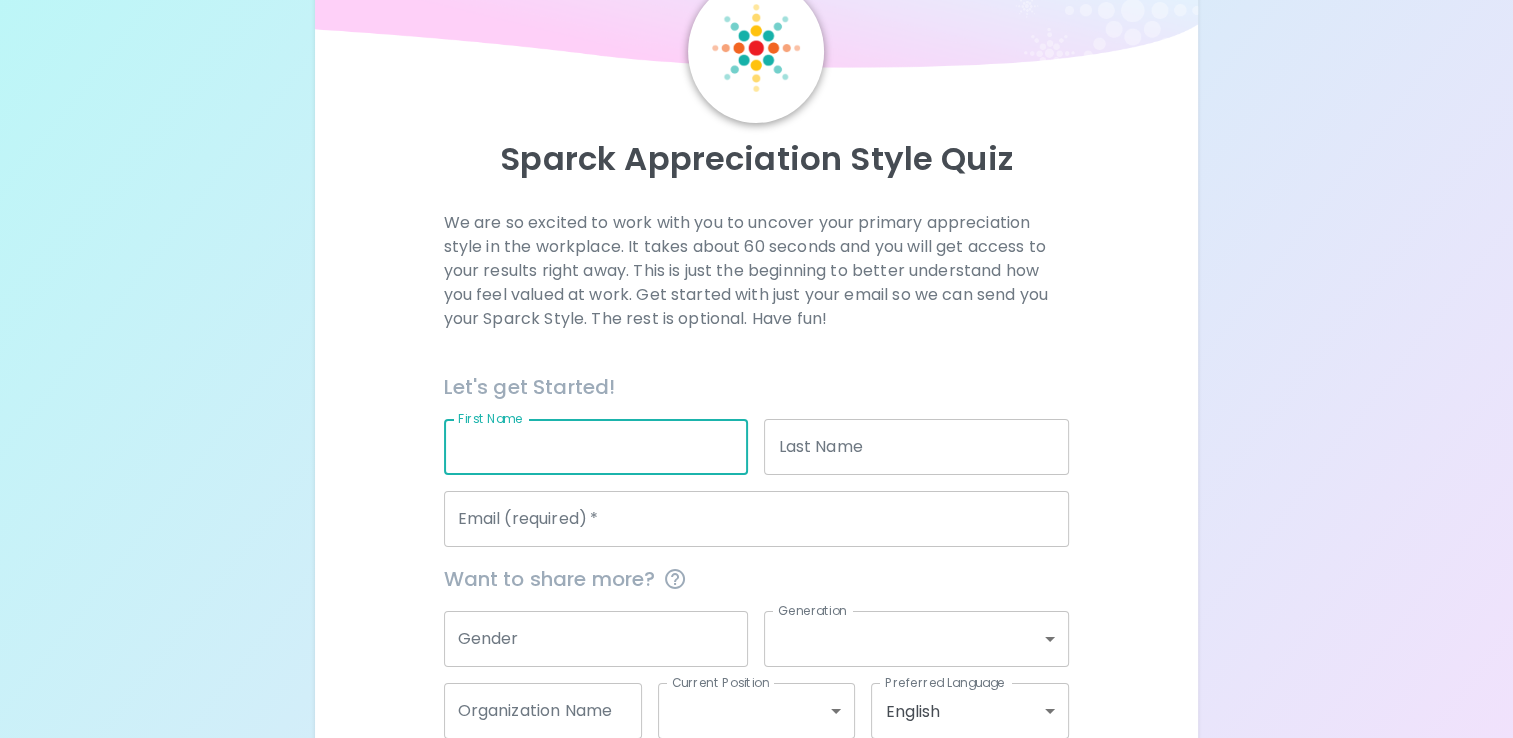 click on "First Name" at bounding box center [596, 447] 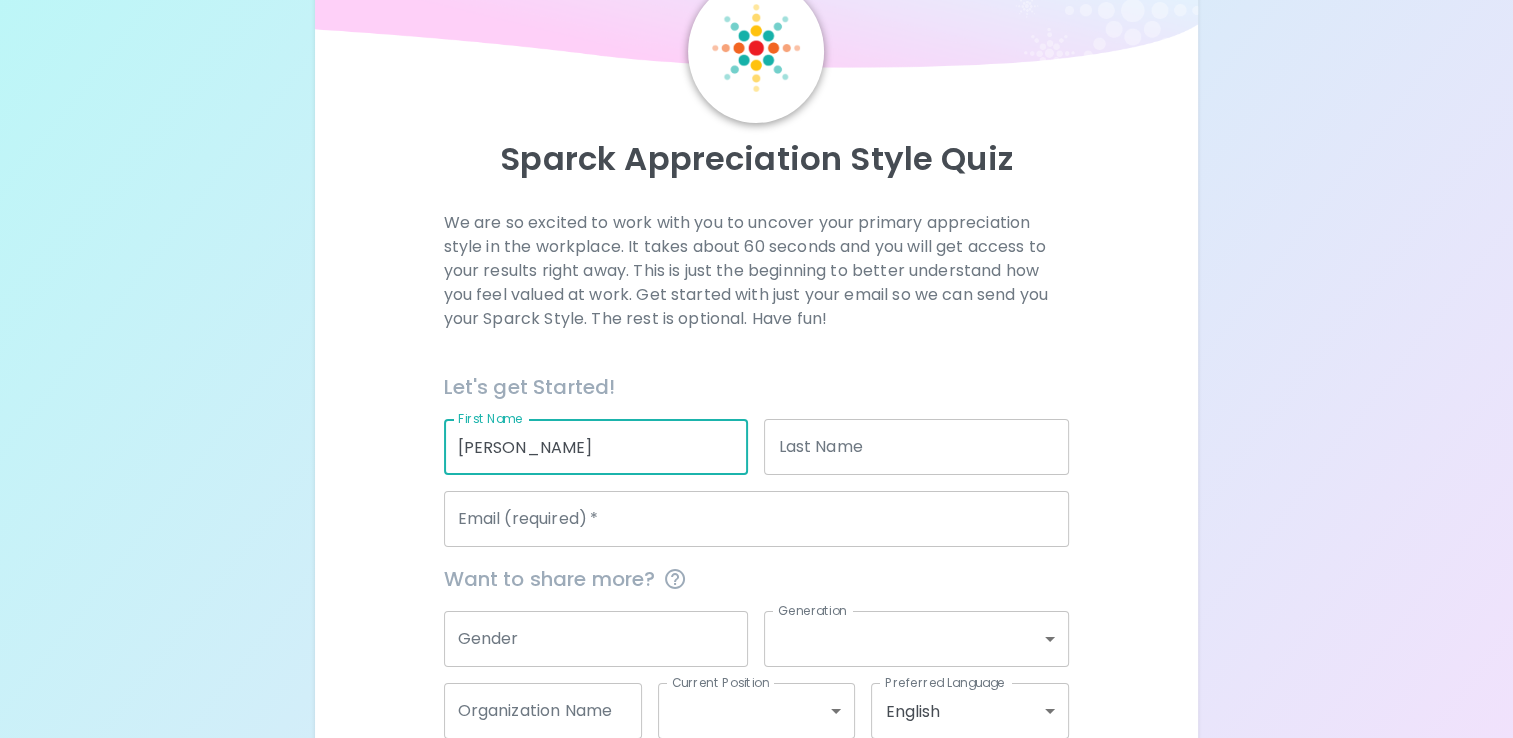type on "[PERSON_NAME]" 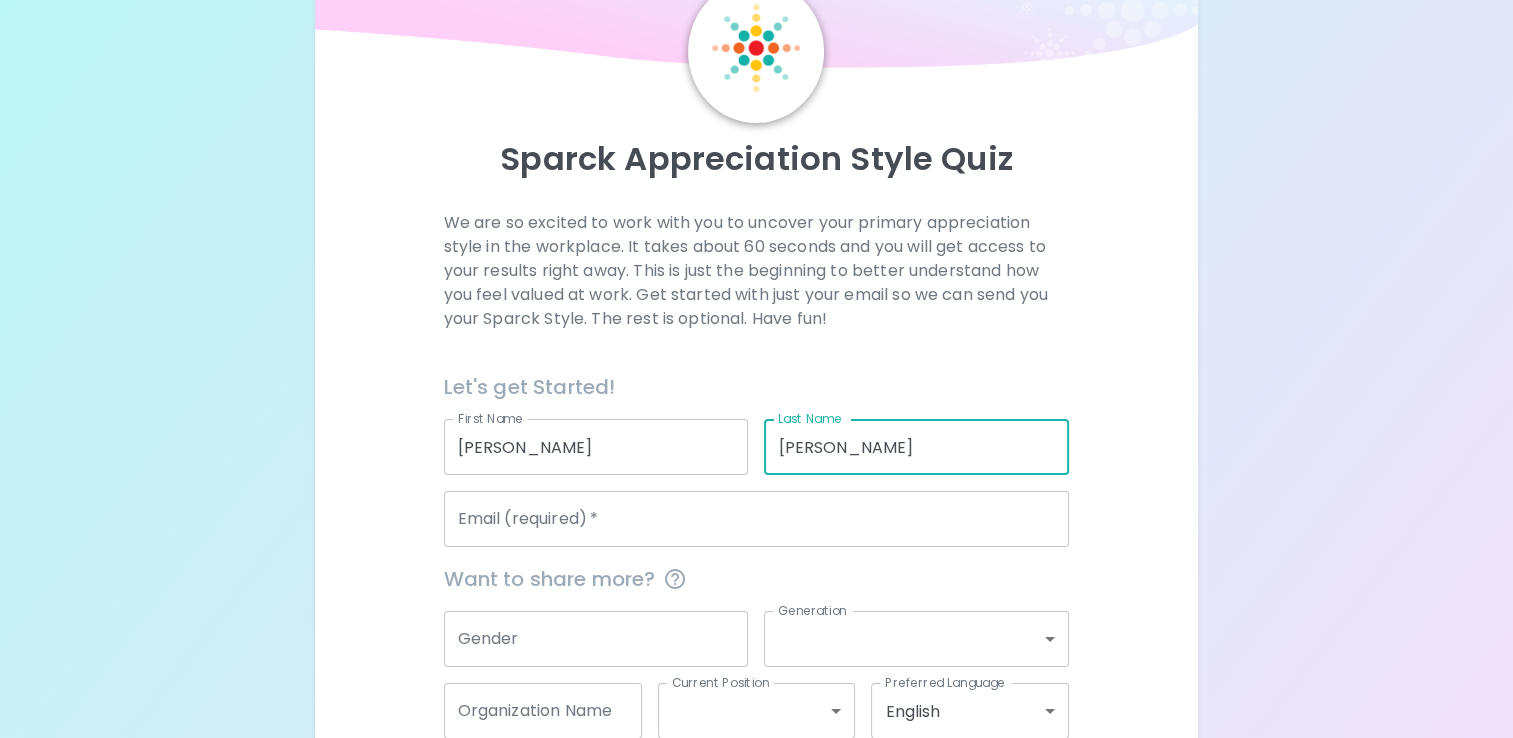 type on "[PERSON_NAME]" 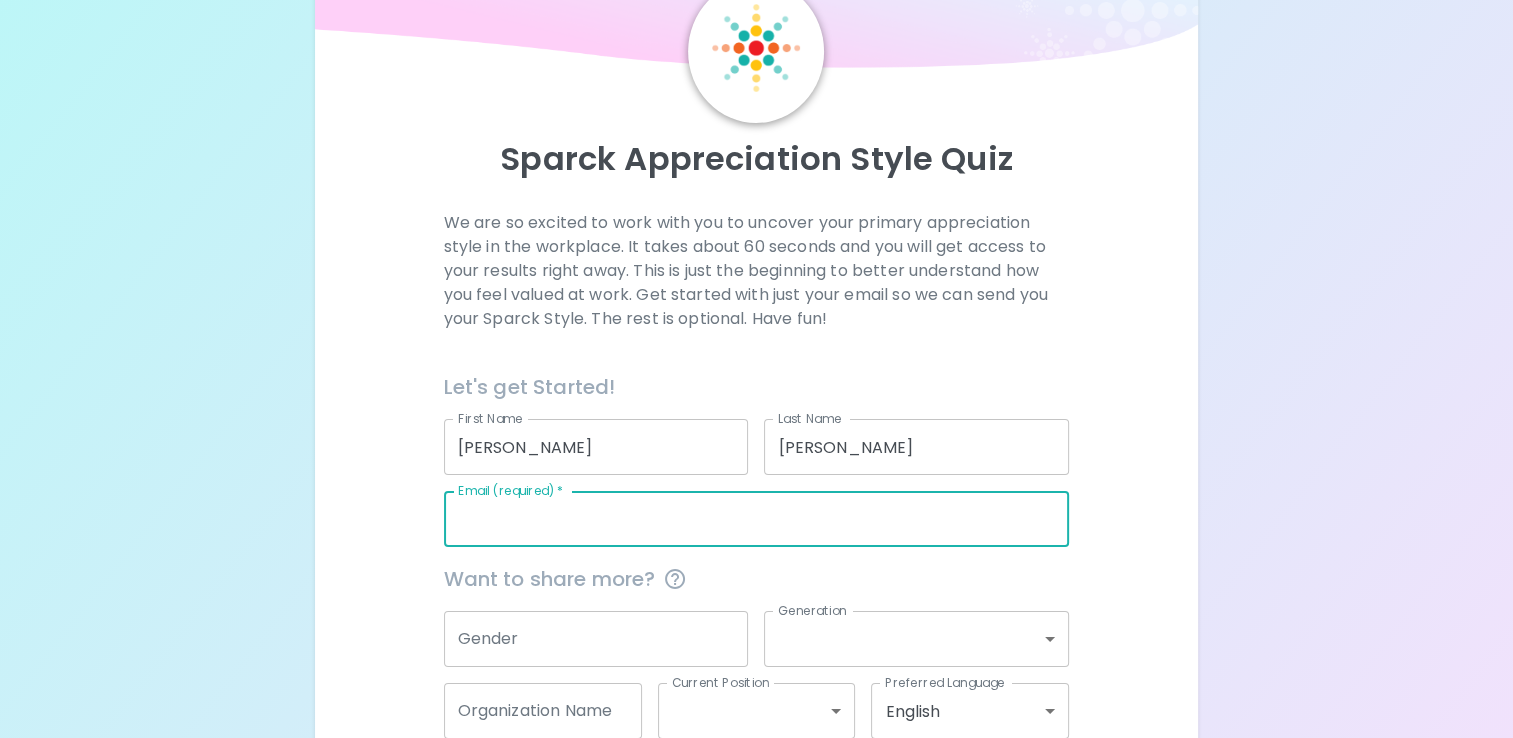 click on "Email (required)   *" at bounding box center (757, 519) 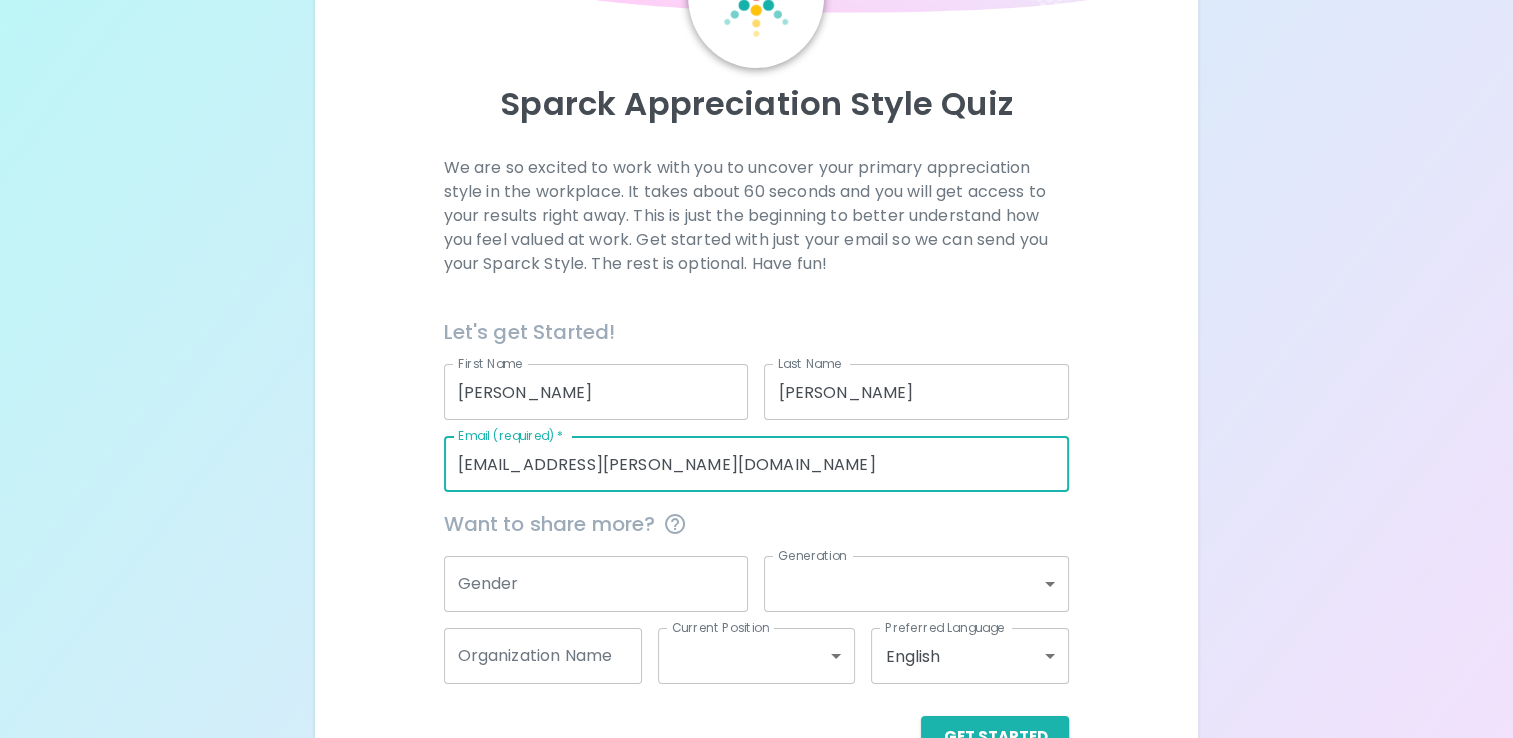 scroll, scrollTop: 200, scrollLeft: 0, axis: vertical 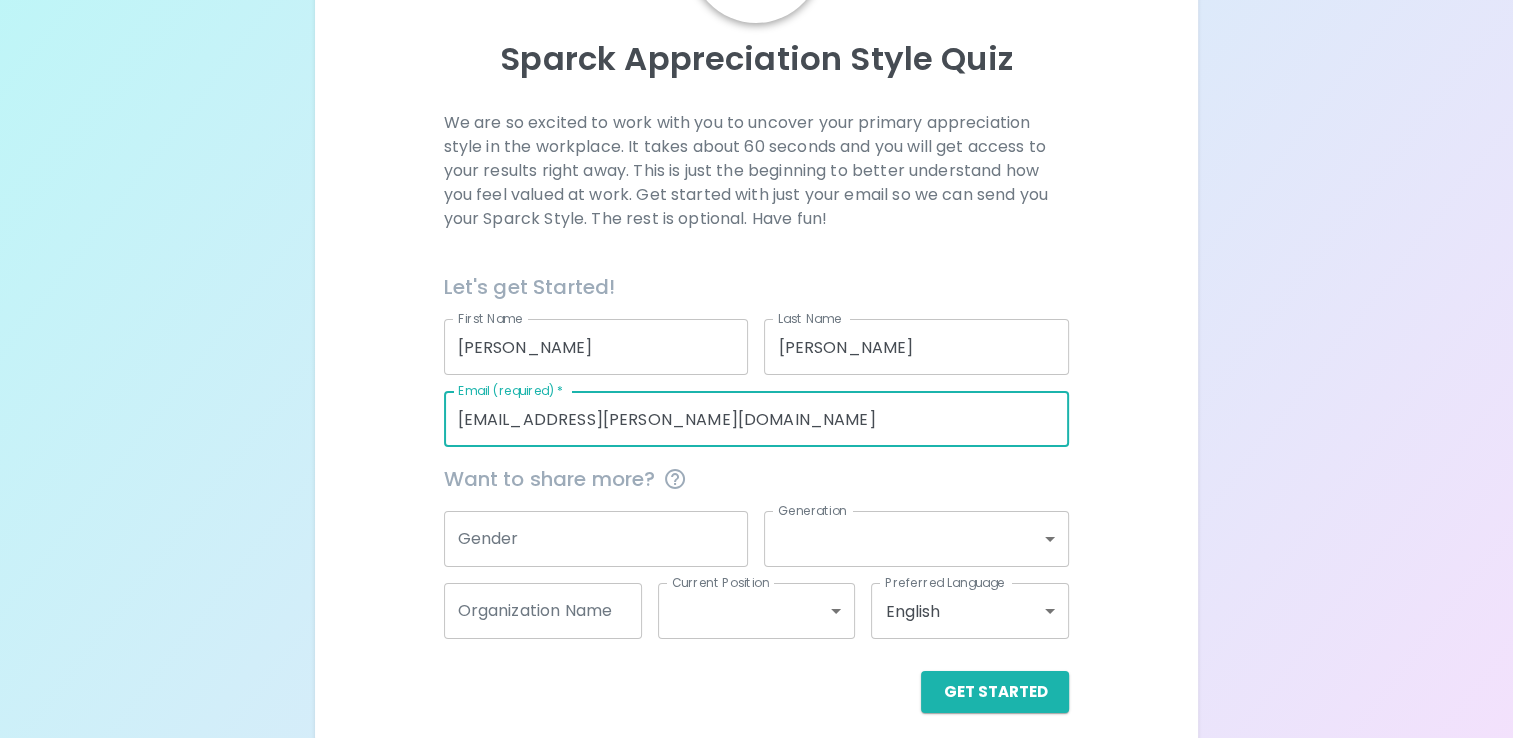 click on "Gender" at bounding box center [596, 539] 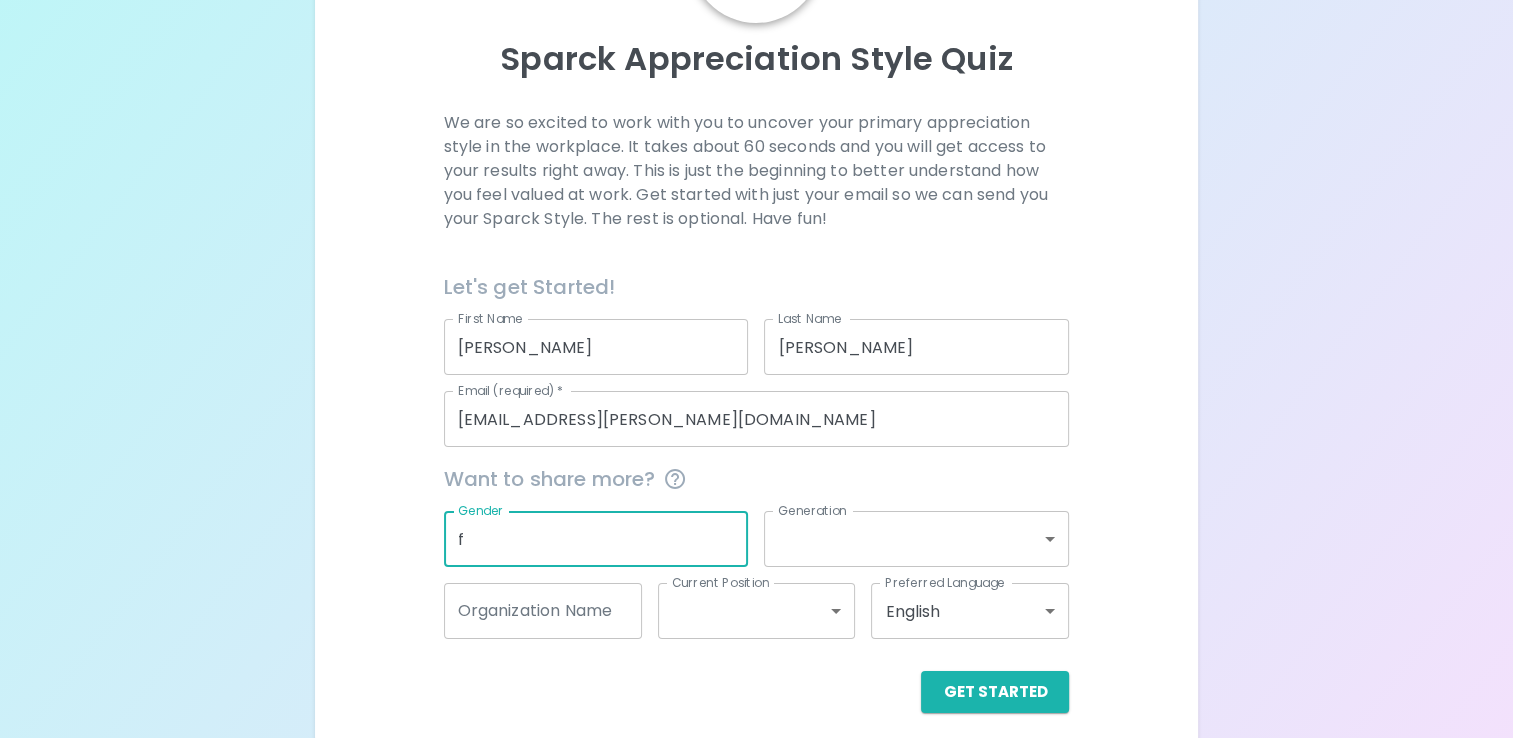 type on "f" 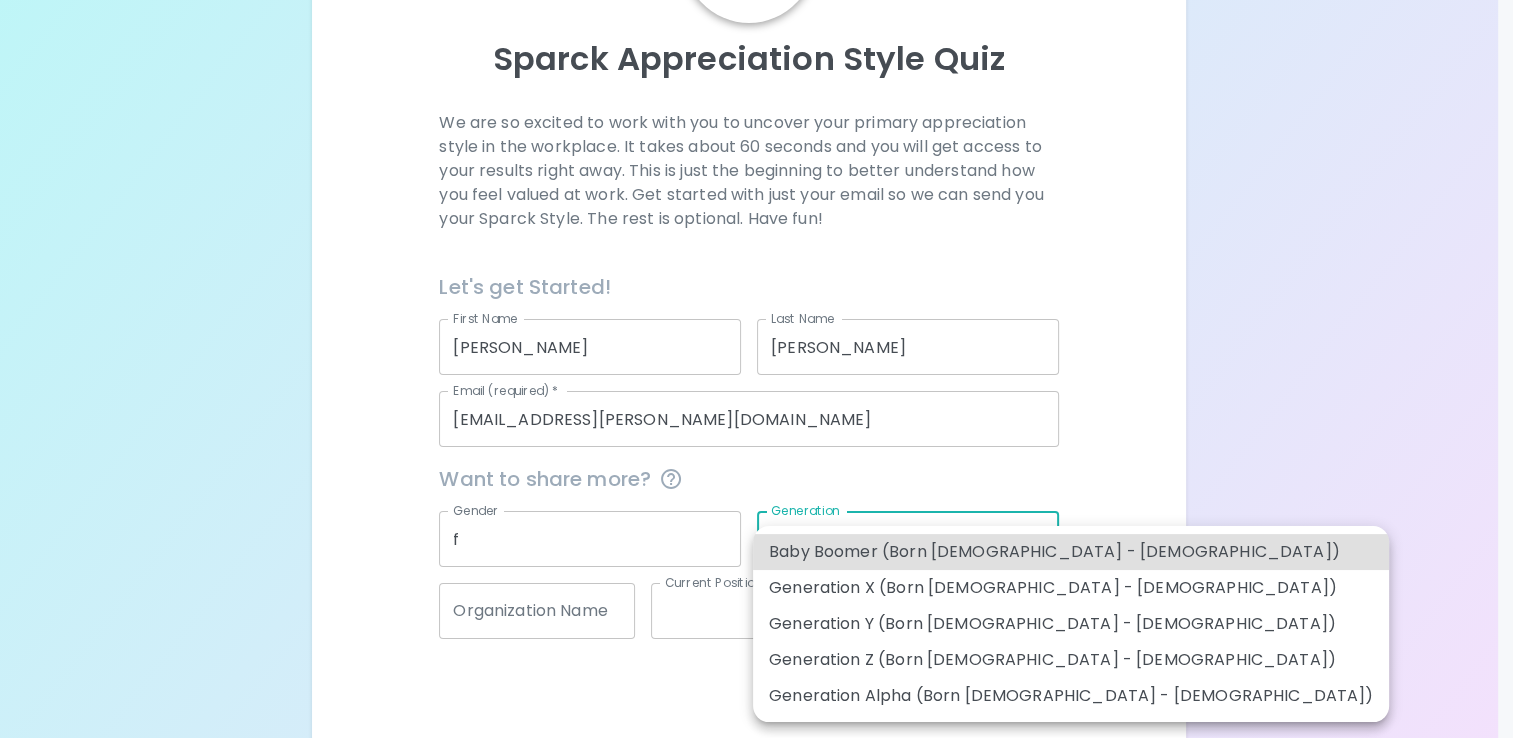 click on "Sparck Appreciation Style Quiz We are so excited to work with you to uncover your primary appreciation style in the workplace. It takes about 60 seconds and you will get access to your results right away. This is just the beginning to better understand how you feel valued at work. Get started with just your email so we can send you your Sparck Style. The rest is optional. Have fun! Let's get Started! First Name [PERSON_NAME] First Name Last Name [PERSON_NAME] Last Name Email (required)   * [PERSON_NAME][EMAIL_ADDRESS][PERSON_NAME][DOMAIN_NAME] Email (required)   * Want to share more? Gender [DEMOGRAPHIC_DATA] Gender Generation ​ Generation Organization Name Organization Name Current Position ​ Current Position Preferred Language English en Preferred Language Get Started   English Español Baby Boomer (Born [DEMOGRAPHIC_DATA] - [DEMOGRAPHIC_DATA]) Generation X (Born [DEMOGRAPHIC_DATA] - [DEMOGRAPHIC_DATA]) Generation Y (Born [DEMOGRAPHIC_DATA] - [DEMOGRAPHIC_DATA]) Generation Z (Born [DEMOGRAPHIC_DATA] - [DEMOGRAPHIC_DATA]) Generation Alpha (Born [DEMOGRAPHIC_DATA] - [DEMOGRAPHIC_DATA])" at bounding box center (756, 276) 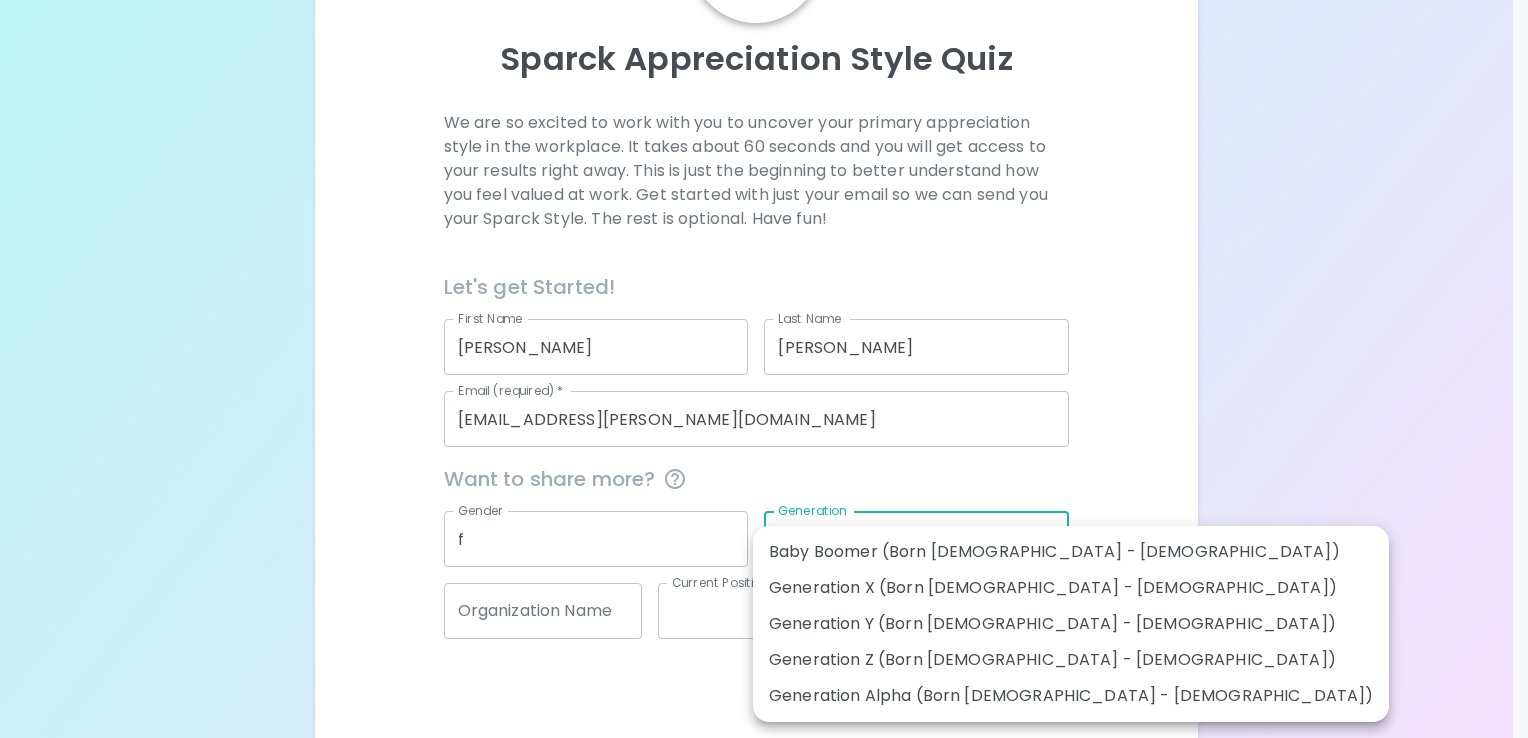 click at bounding box center [764, 369] 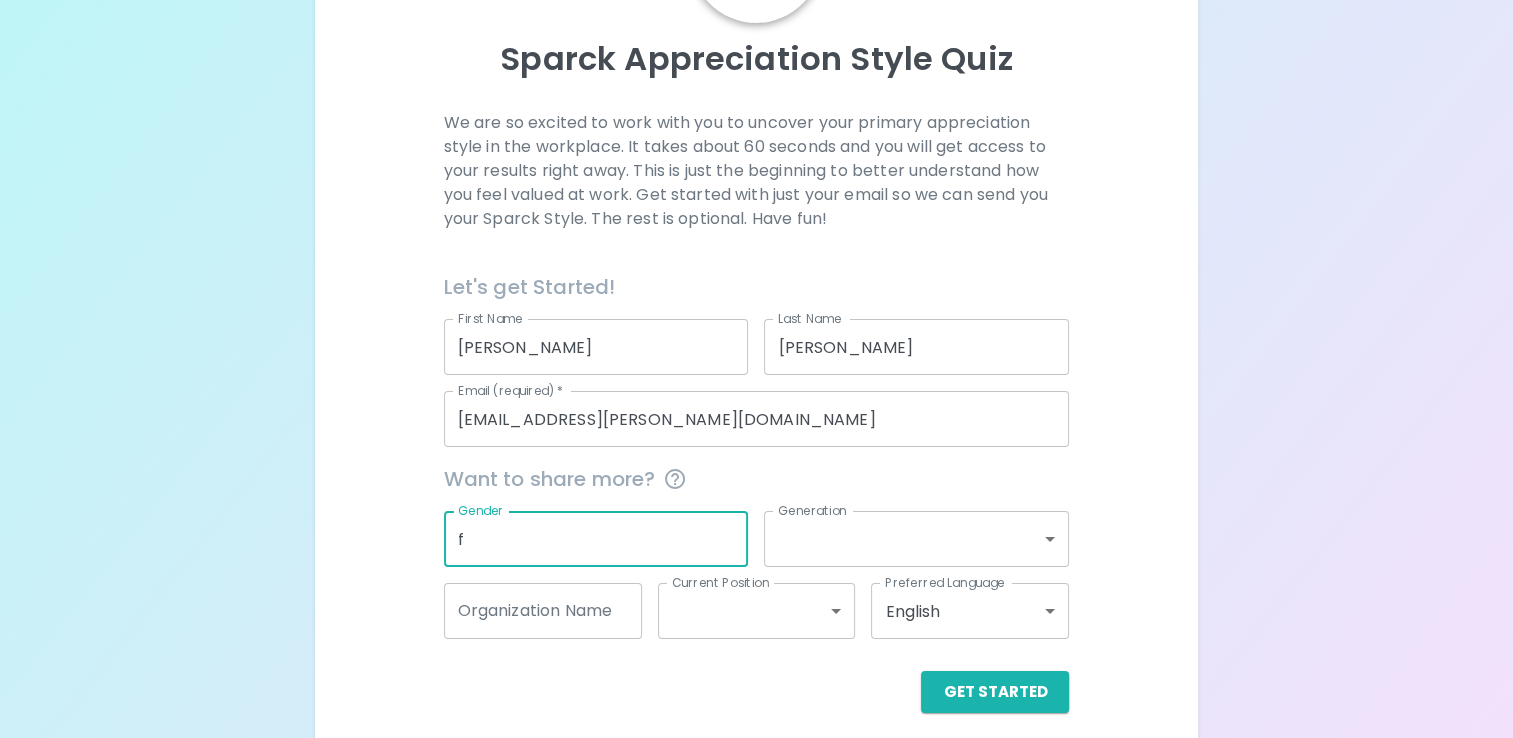 drag, startPoint x: 581, startPoint y: 550, endPoint x: 438, endPoint y: 555, distance: 143.08739 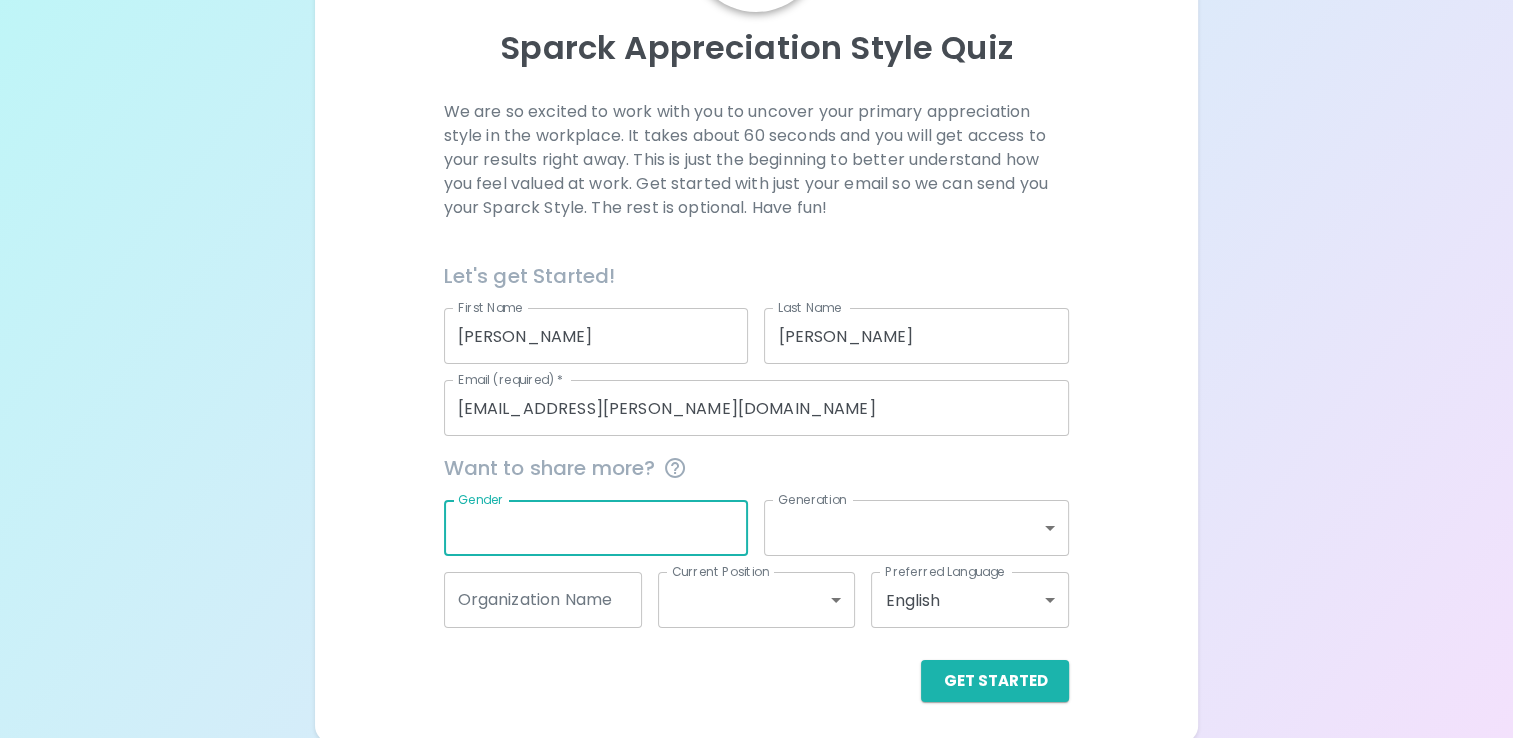 scroll, scrollTop: 214, scrollLeft: 0, axis: vertical 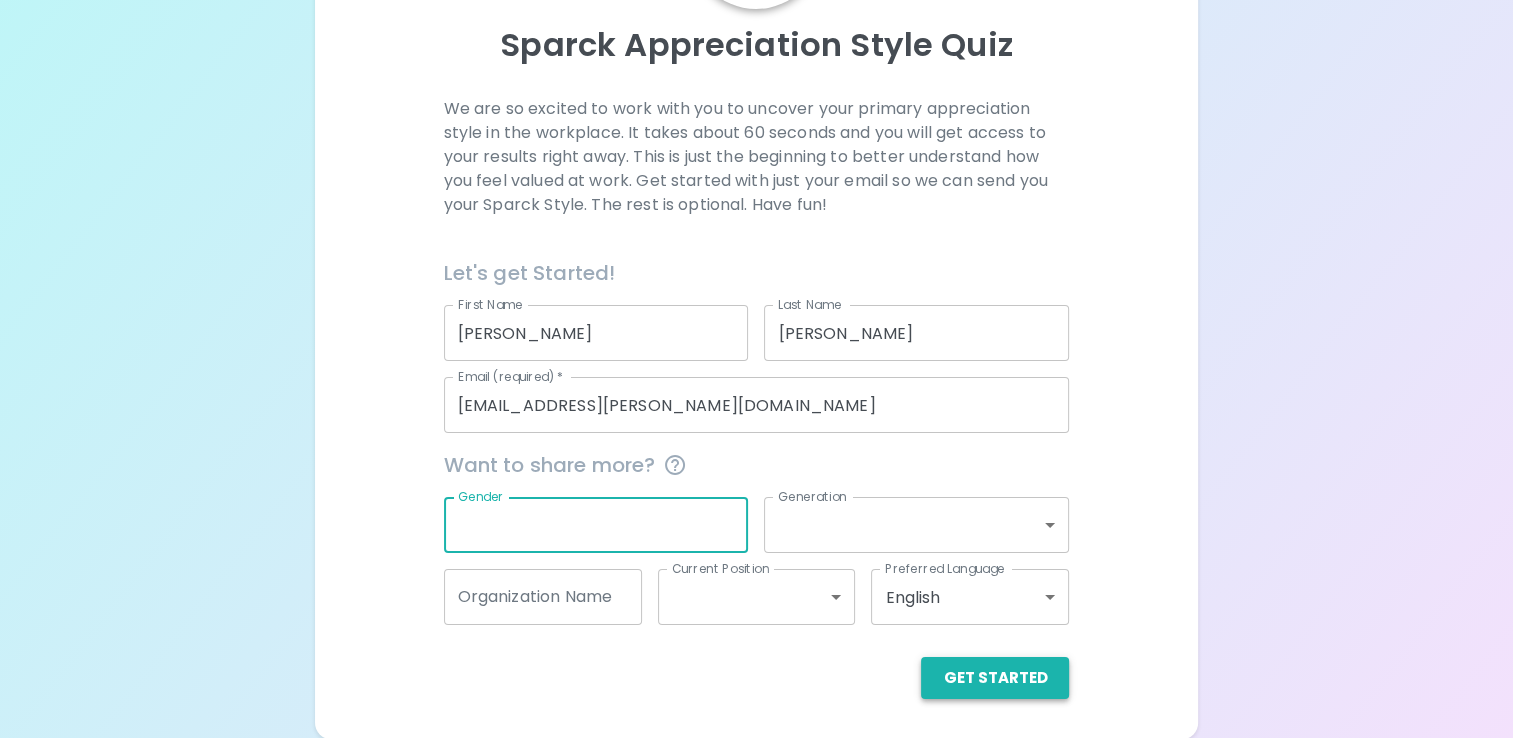 type 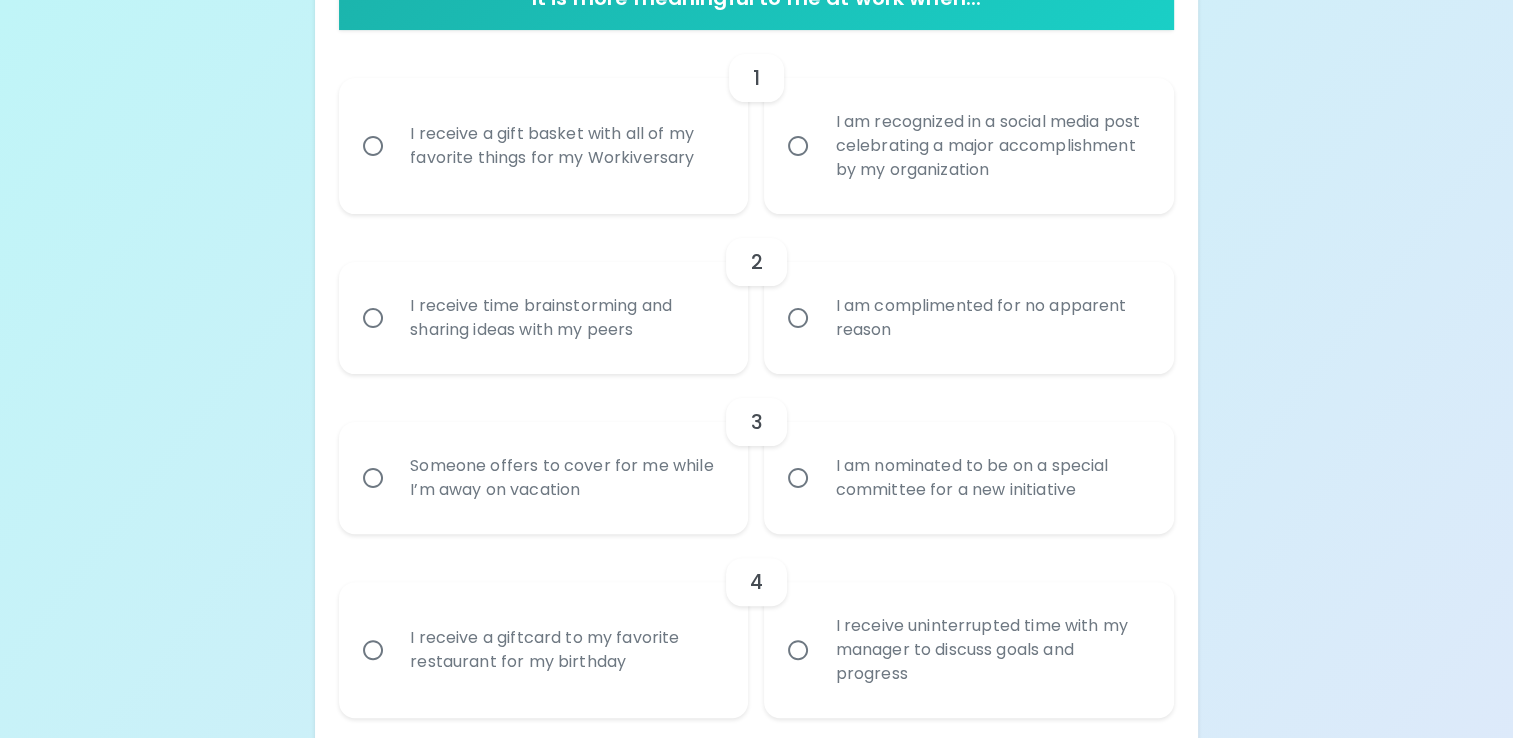 scroll, scrollTop: 414, scrollLeft: 0, axis: vertical 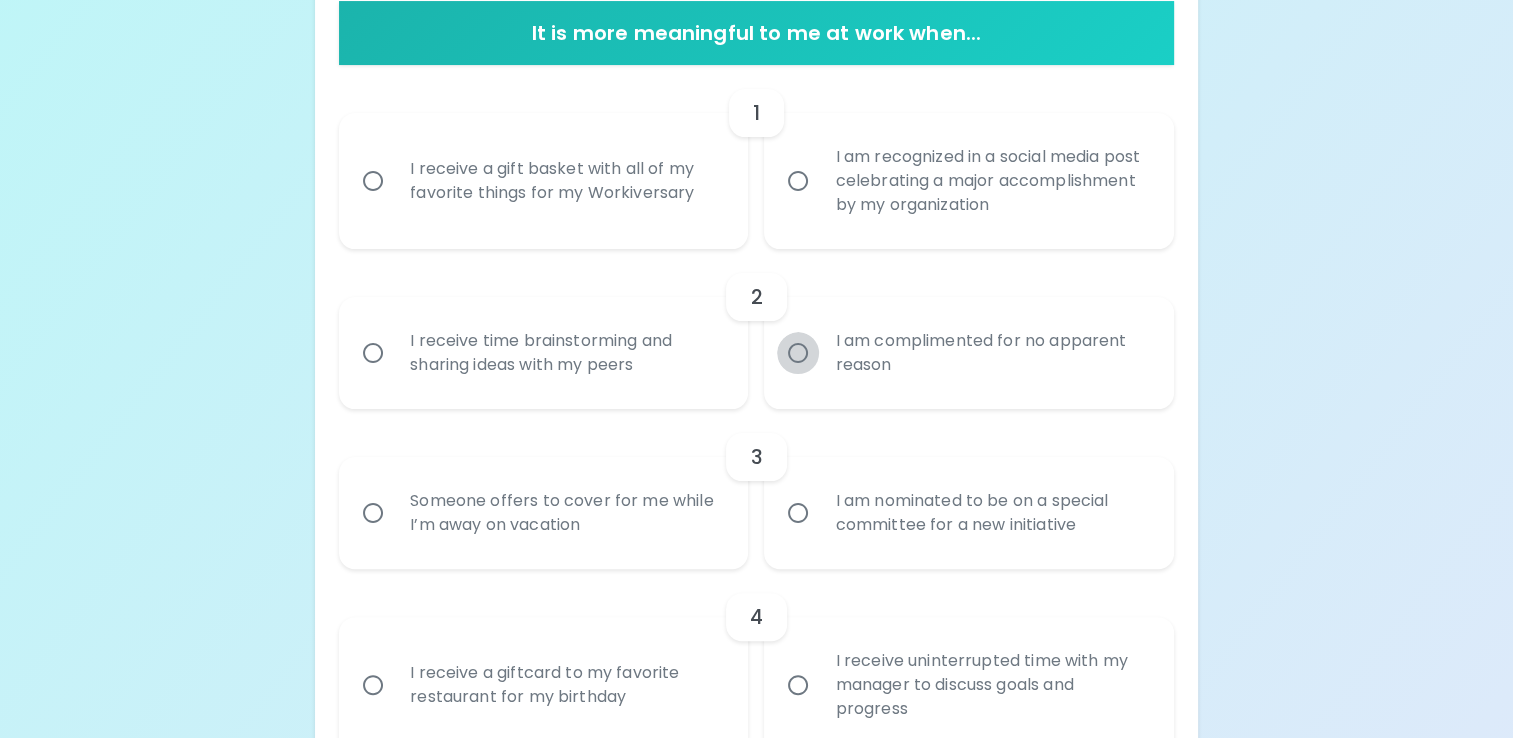 click on "I am complimented for no apparent reason" at bounding box center (798, 353) 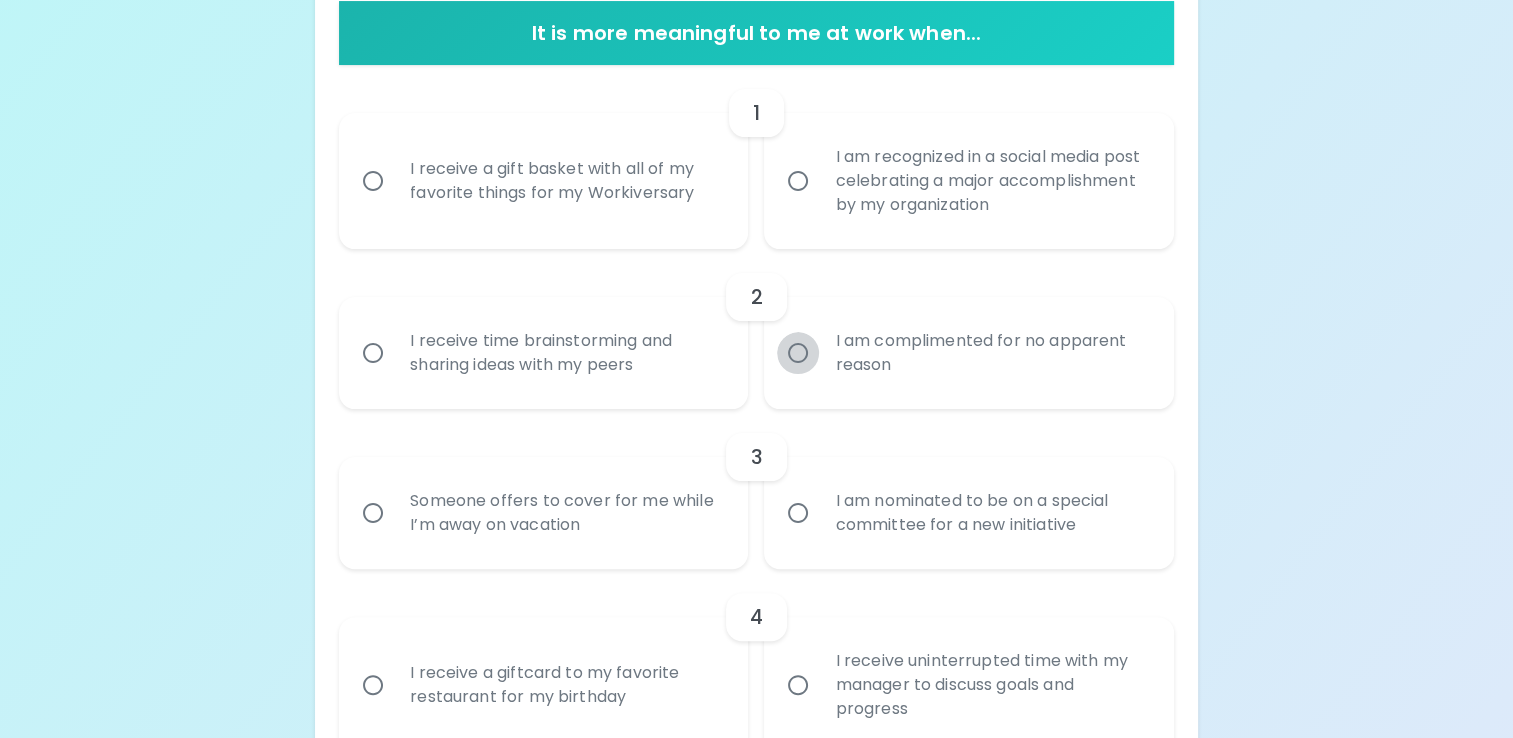 radio on "true" 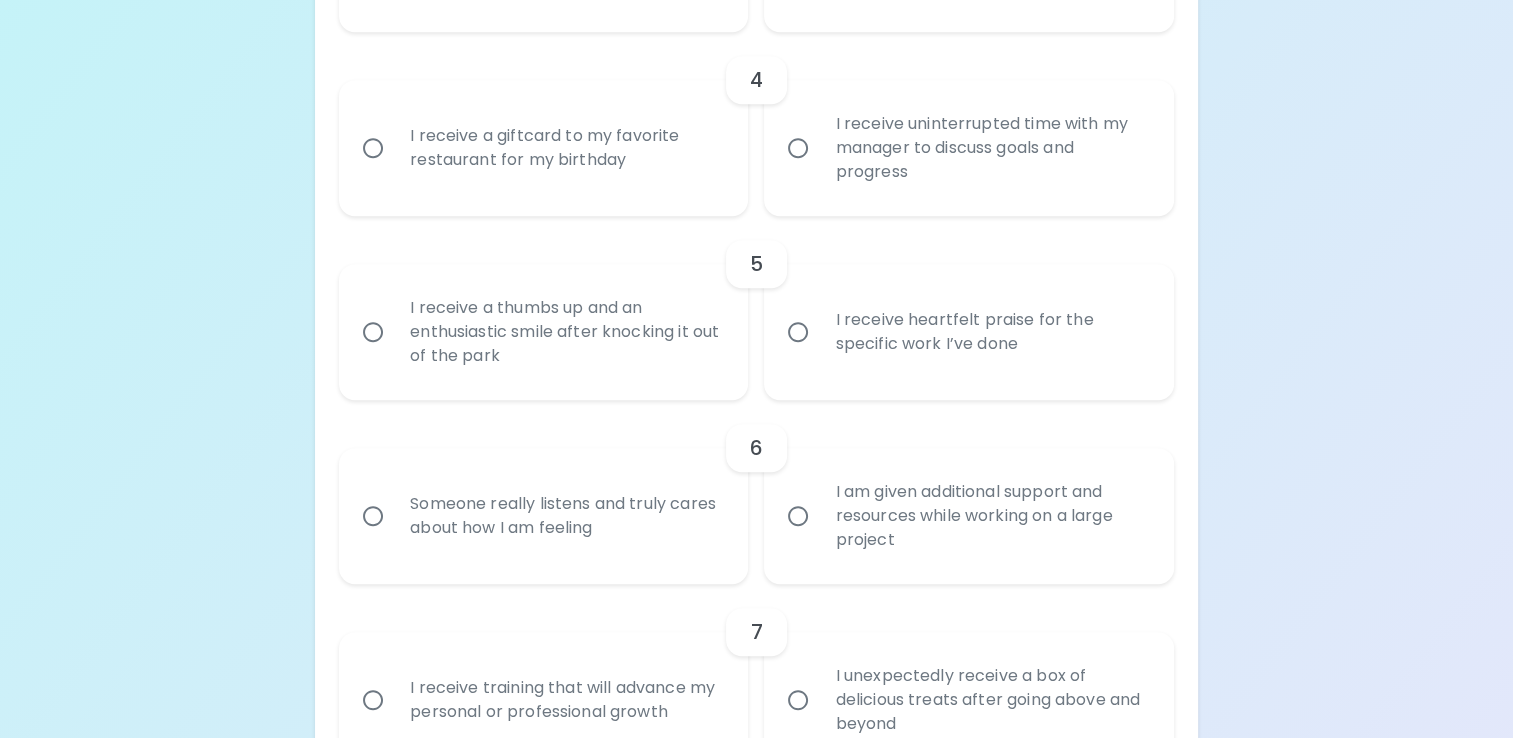 scroll, scrollTop: 1000, scrollLeft: 0, axis: vertical 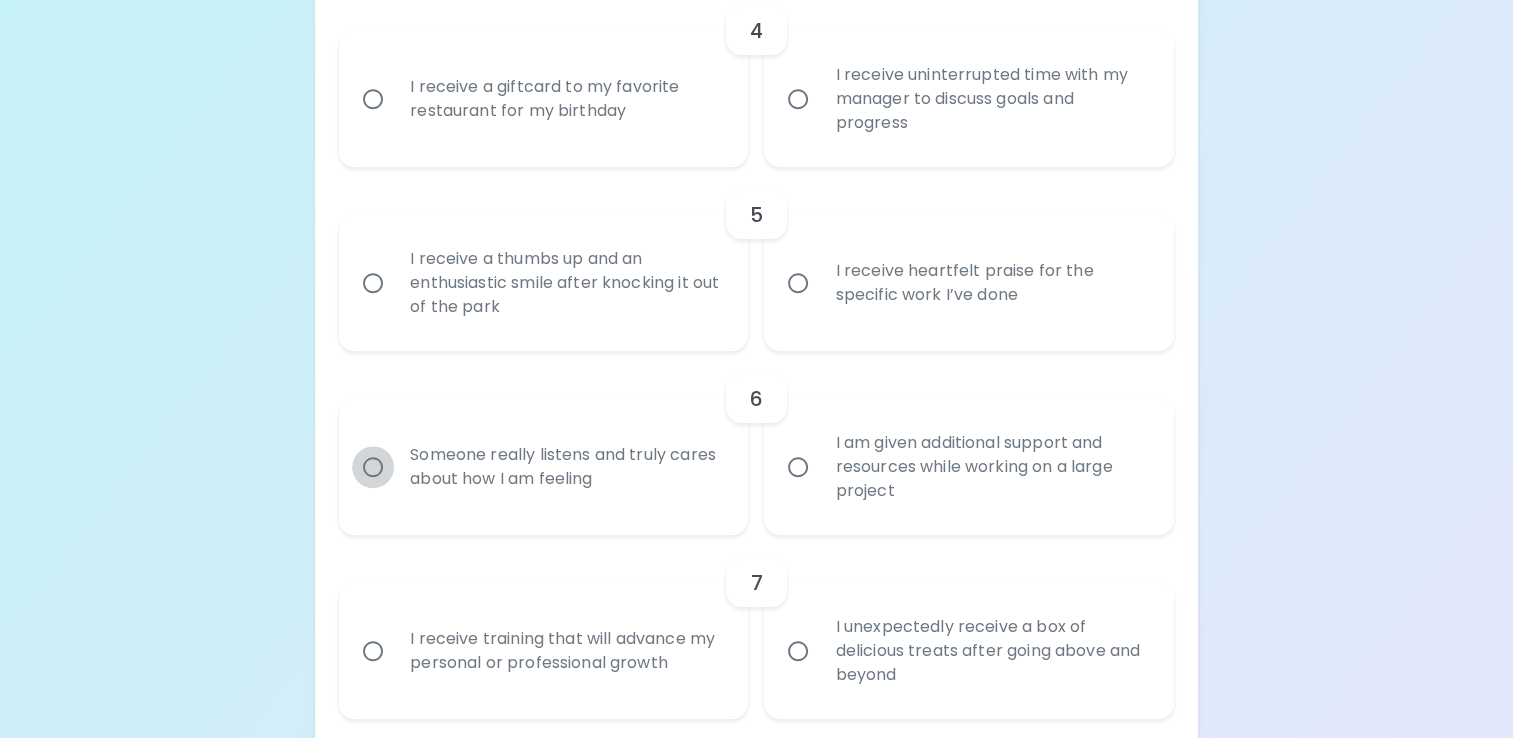 click on "Someone really listens and truly cares about how I am feeling" at bounding box center (373, 467) 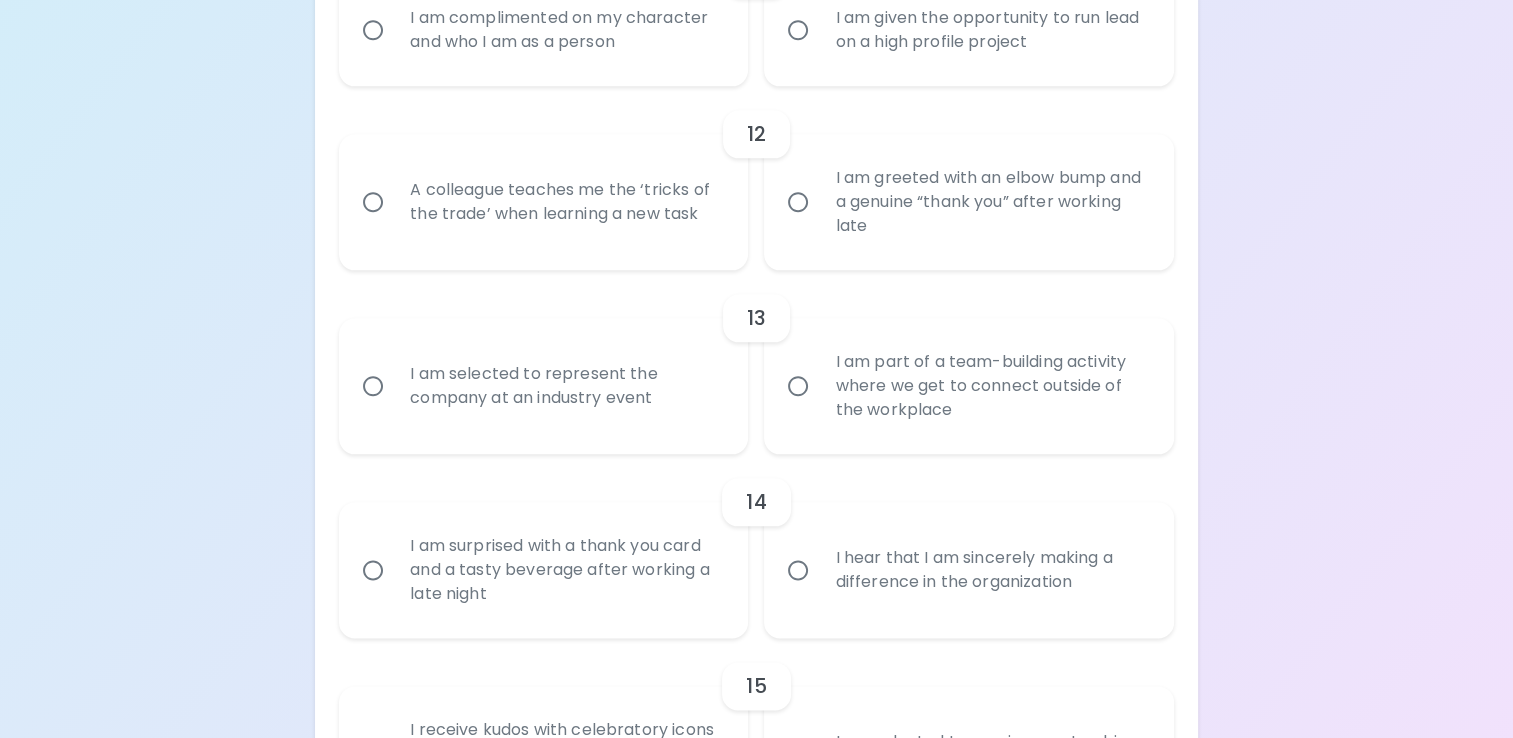 scroll, scrollTop: 2300, scrollLeft: 0, axis: vertical 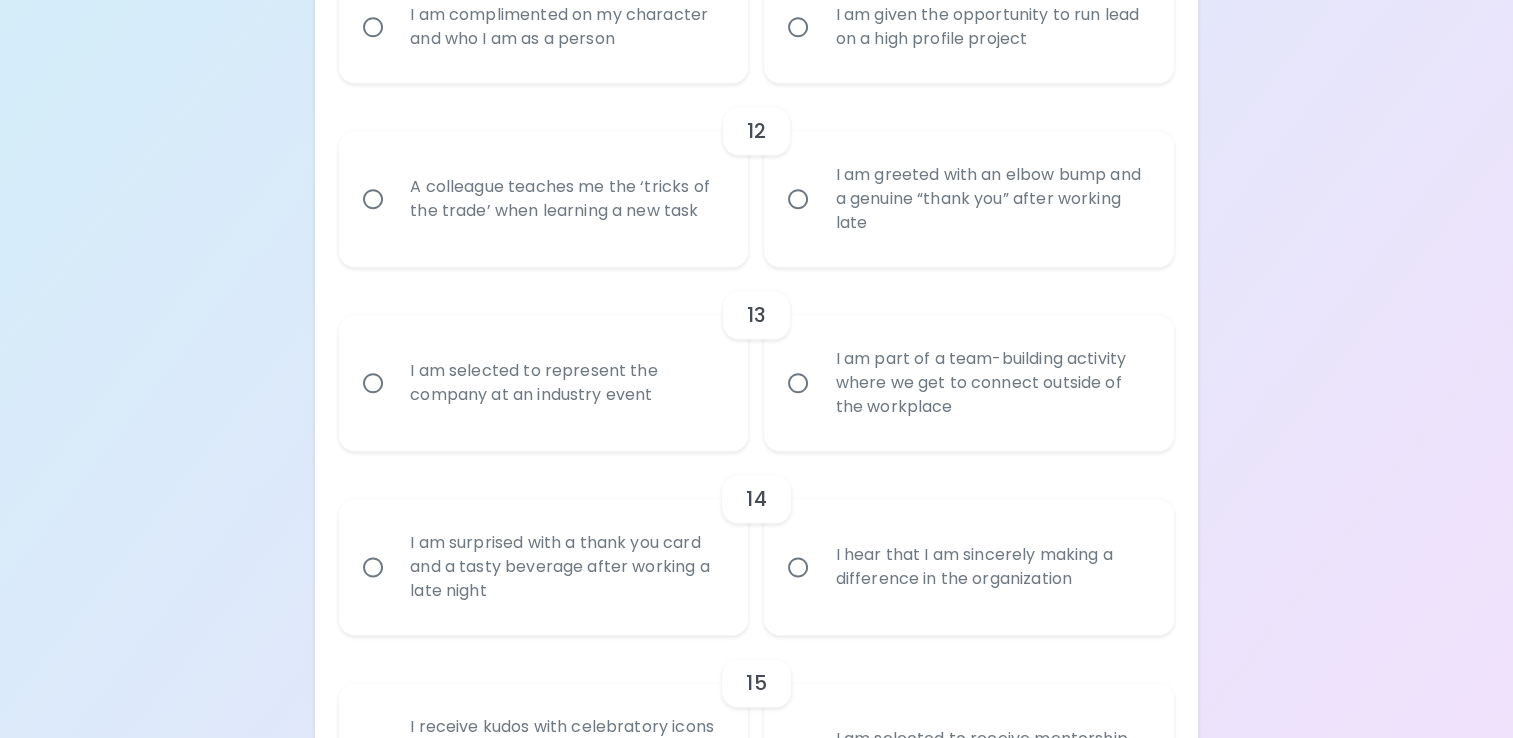 radio on "true" 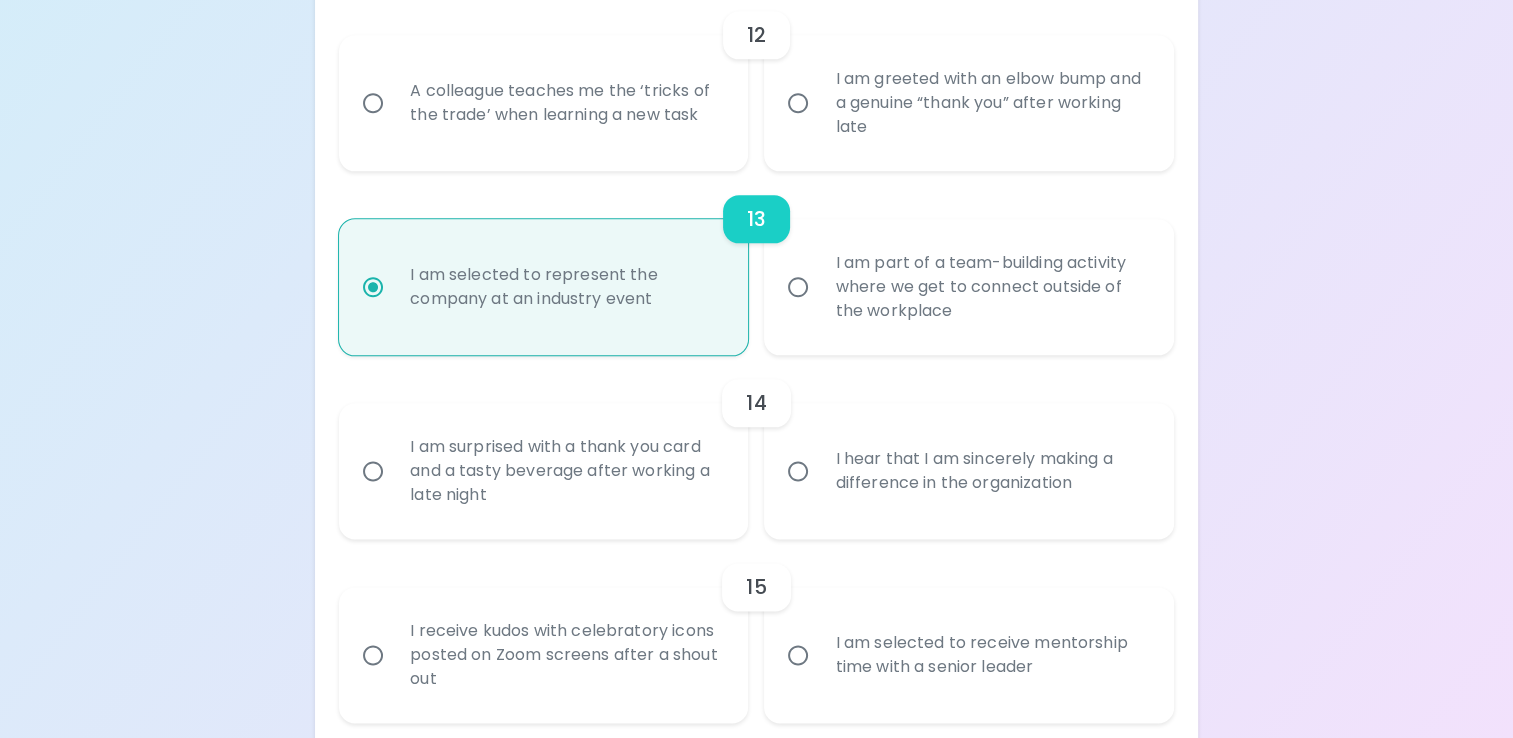 scroll, scrollTop: 2478, scrollLeft: 0, axis: vertical 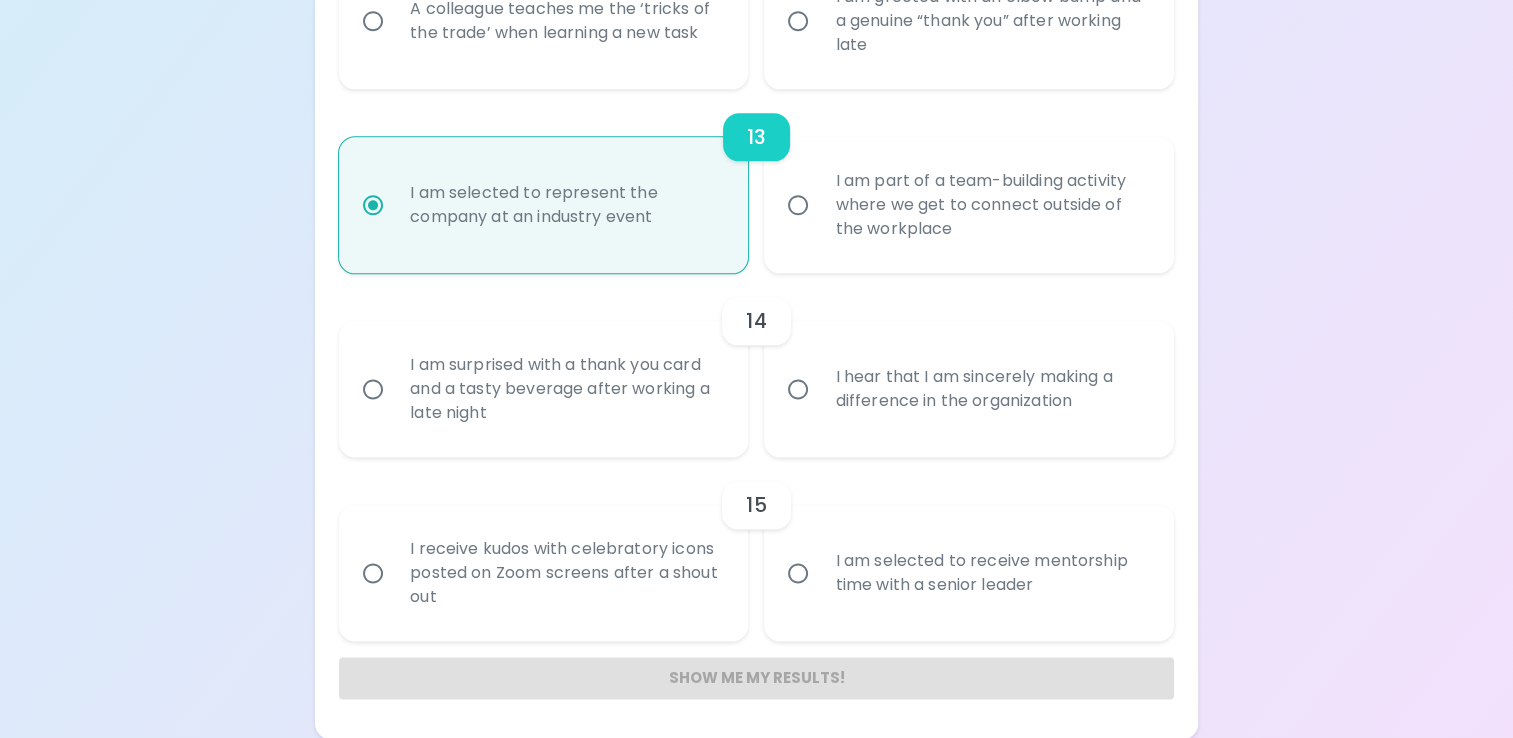 radio on "true" 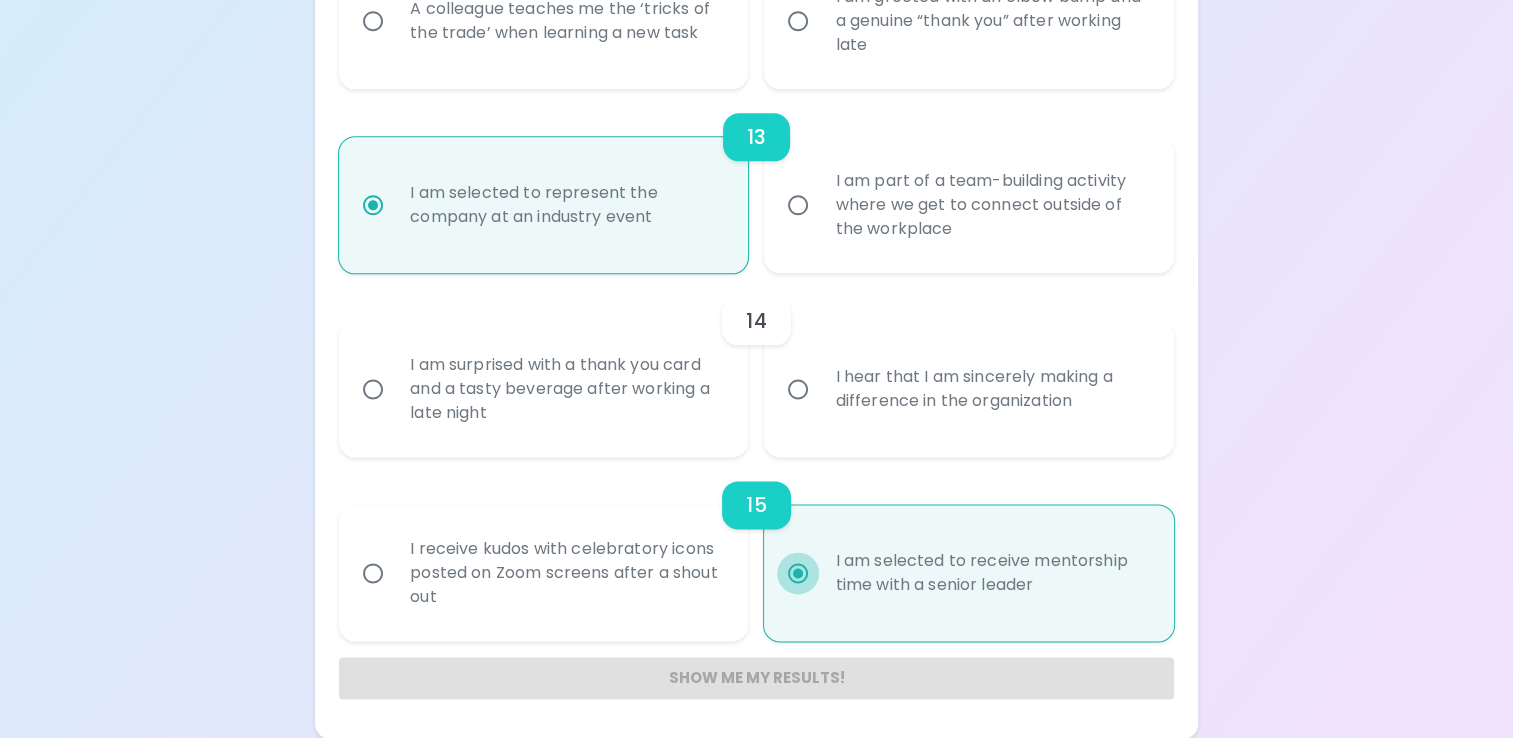 click on "I am selected to receive mentorship time with a senior leader" at bounding box center (798, 573) 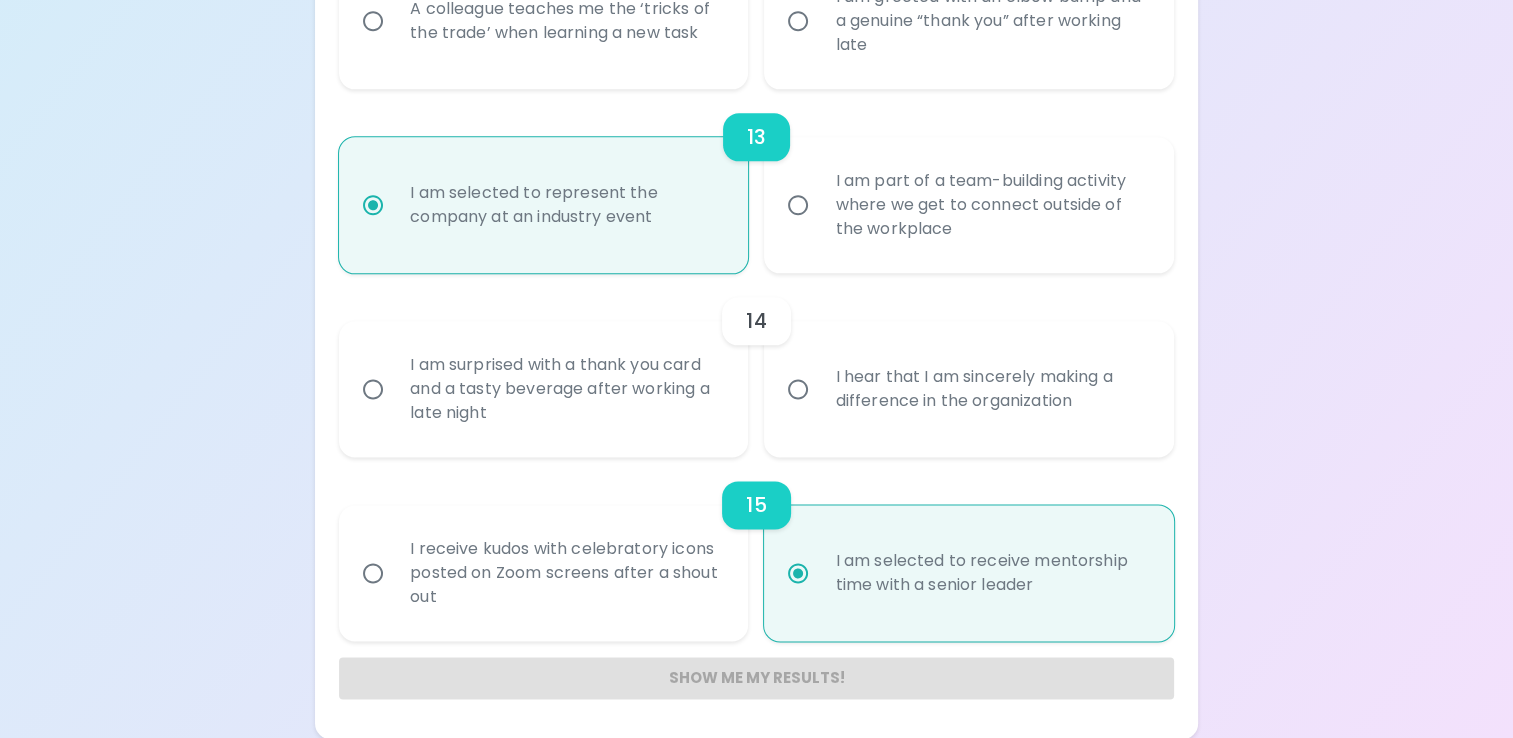 click on "I am surprised with a thank you card and a tasty beverage after working a late night" at bounding box center (373, 389) 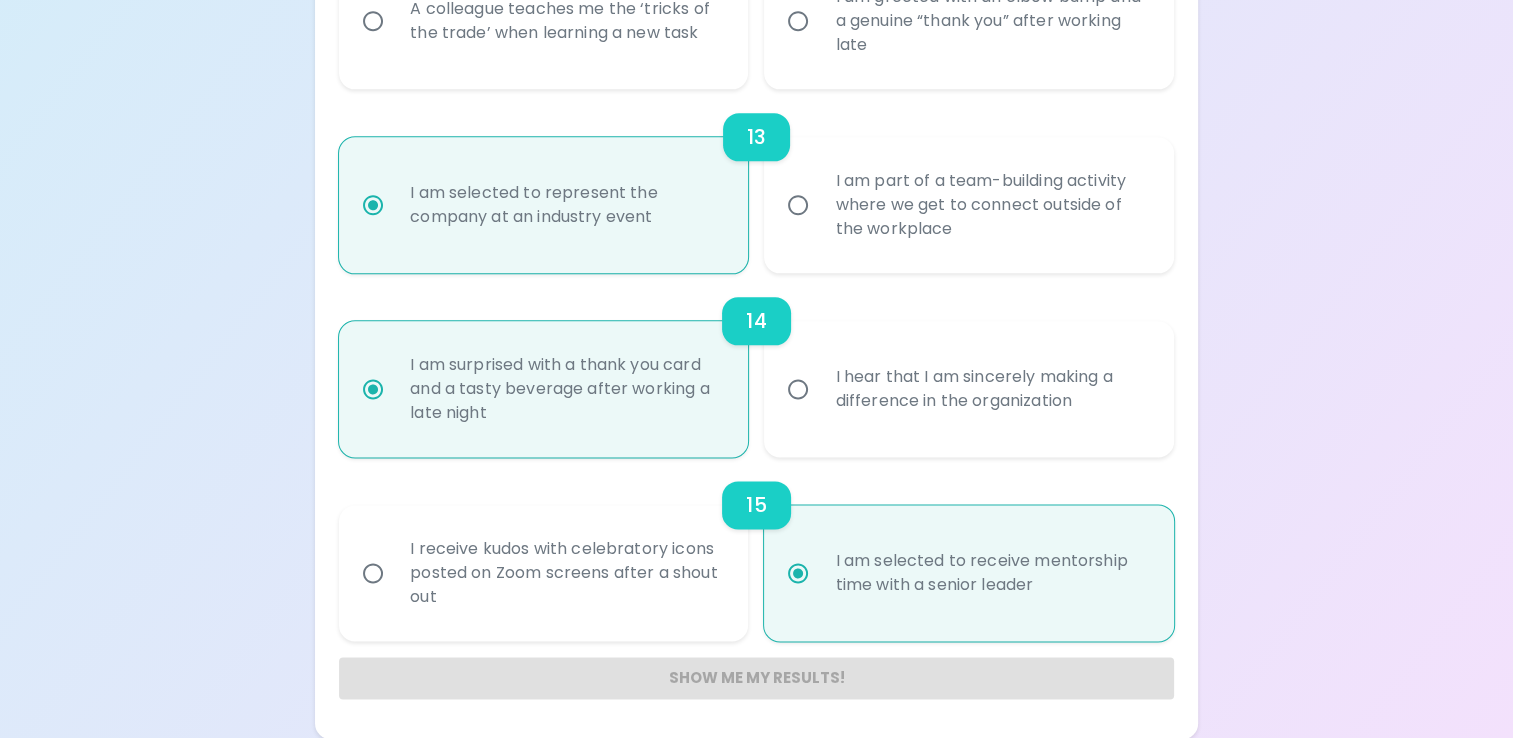radio on "true" 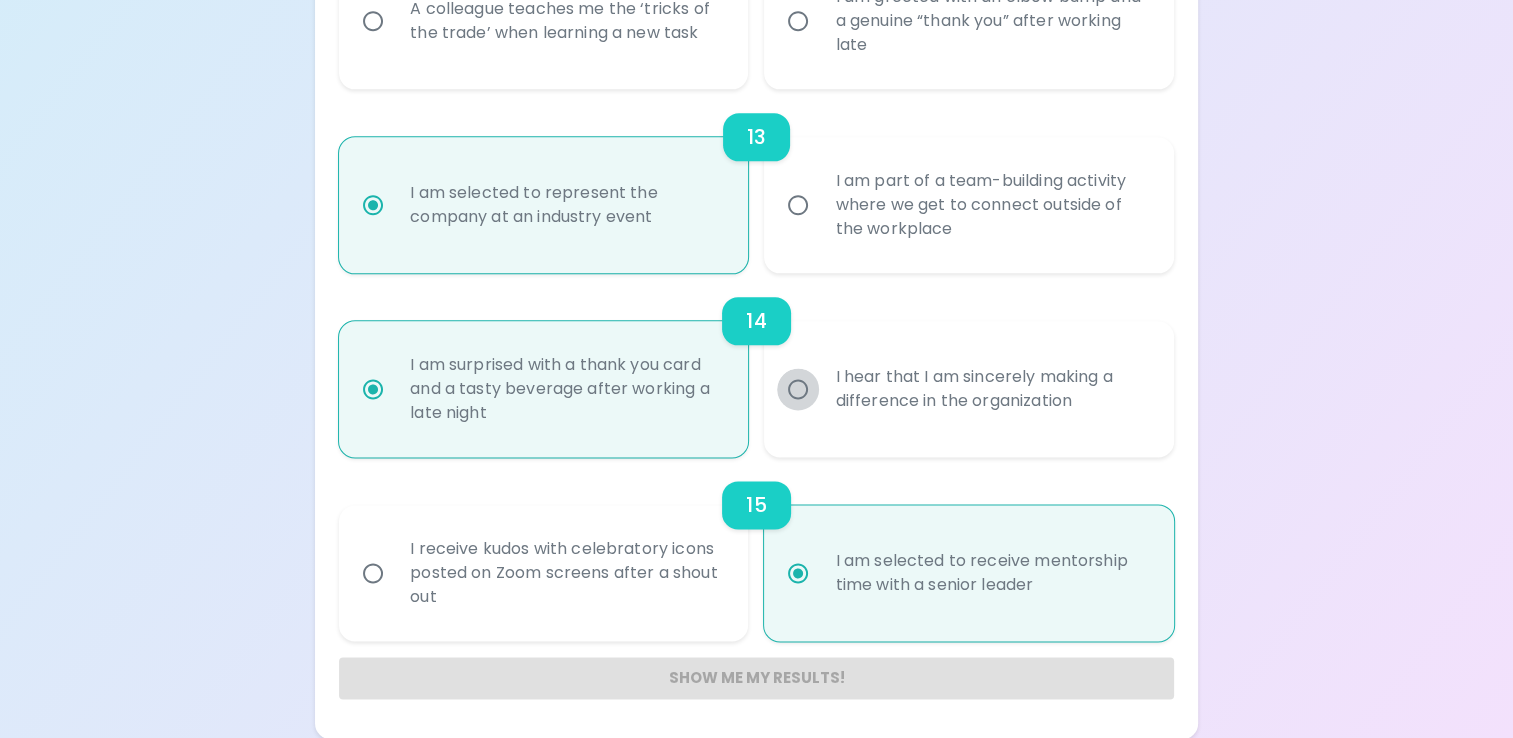 click on "I hear that I am sincerely making a difference in the organization" at bounding box center (798, 389) 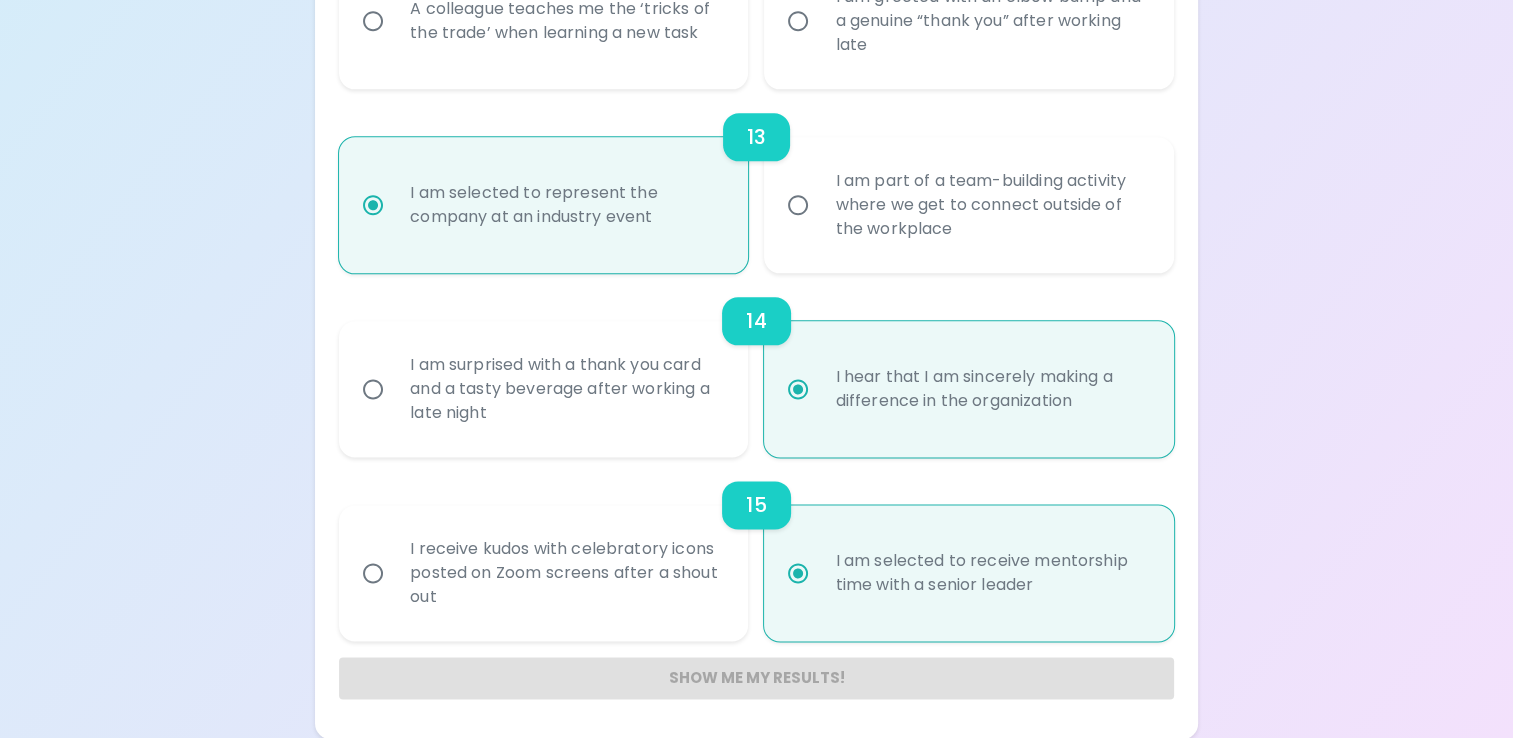 radio on "false" 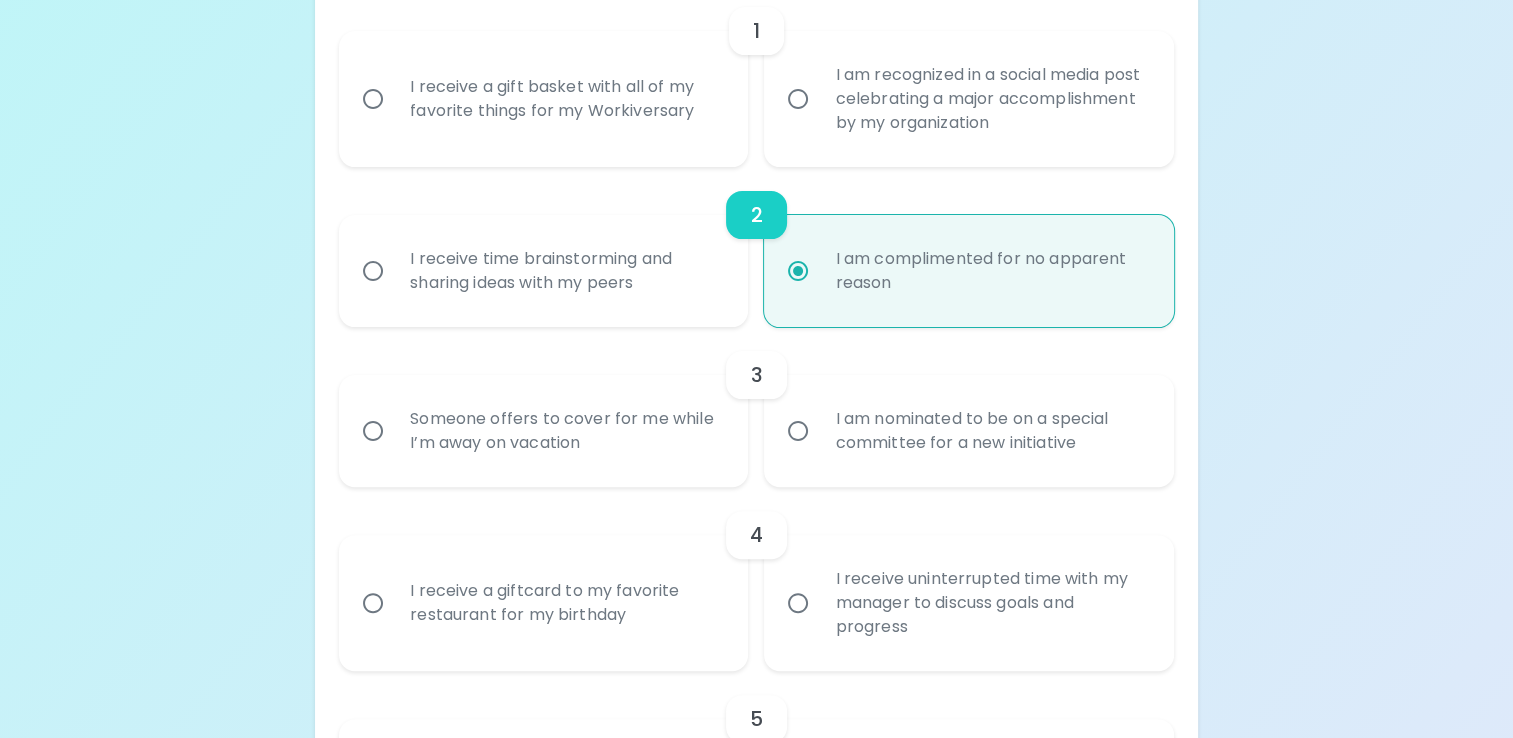 scroll, scrollTop: 378, scrollLeft: 0, axis: vertical 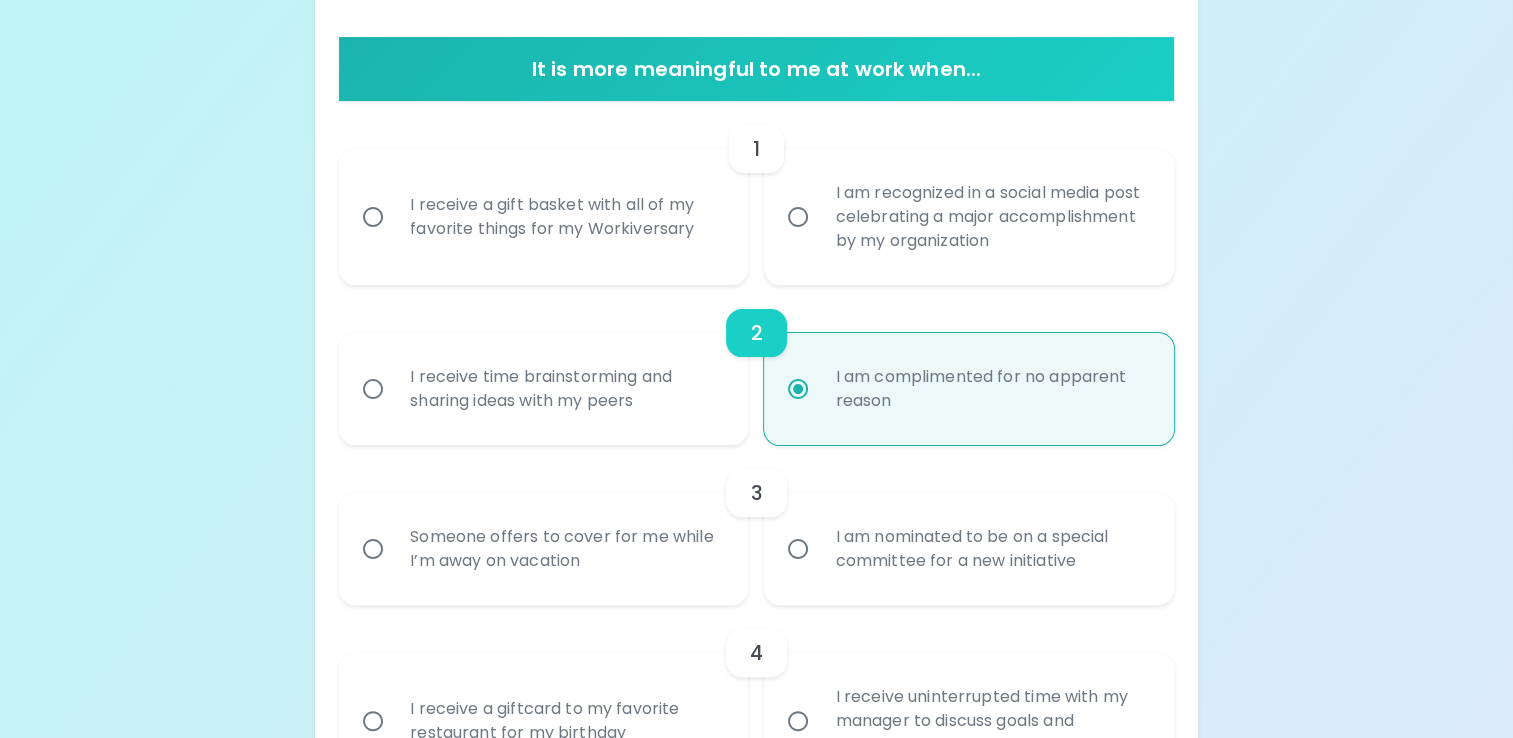 radio on "true" 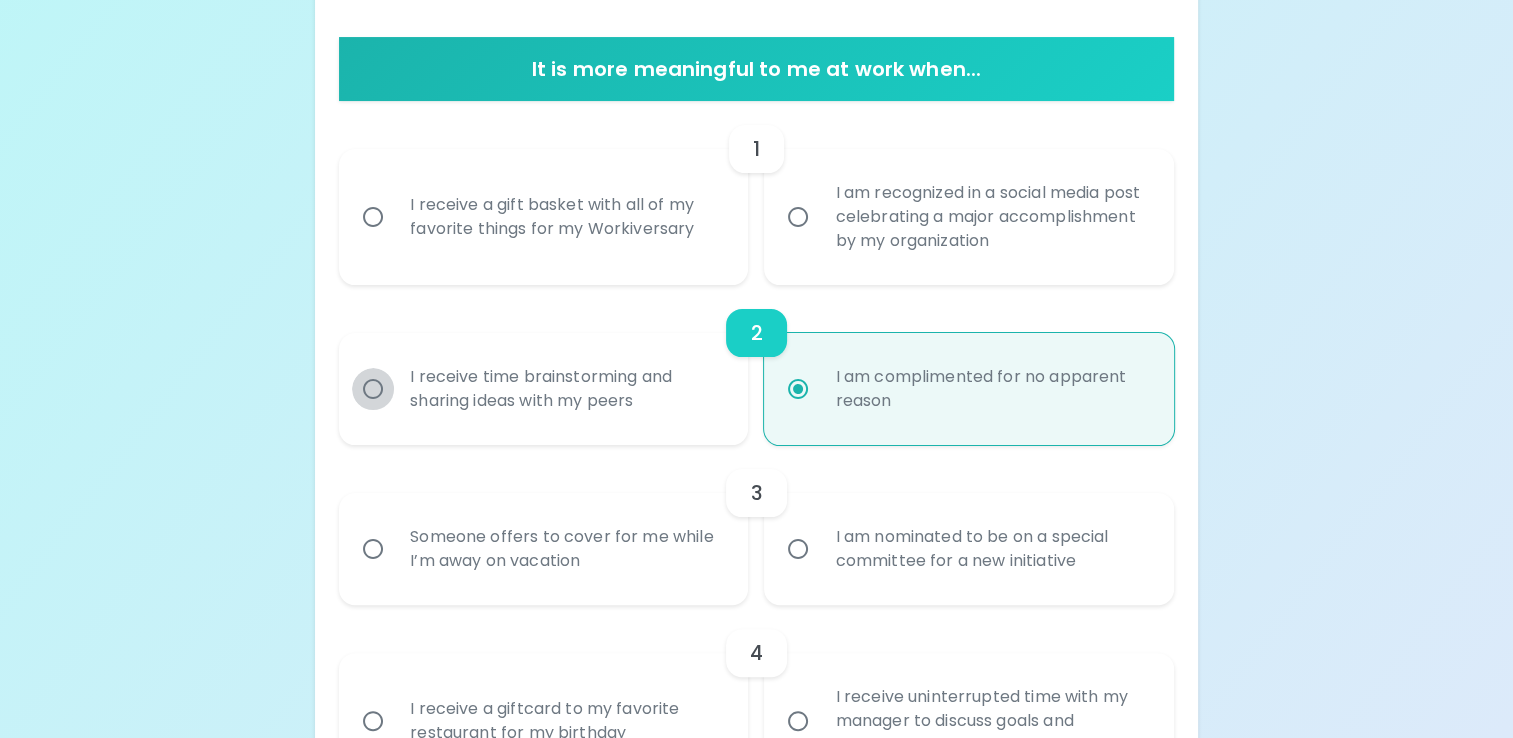 click on "I receive time brainstorming and sharing ideas with my peers" at bounding box center (373, 389) 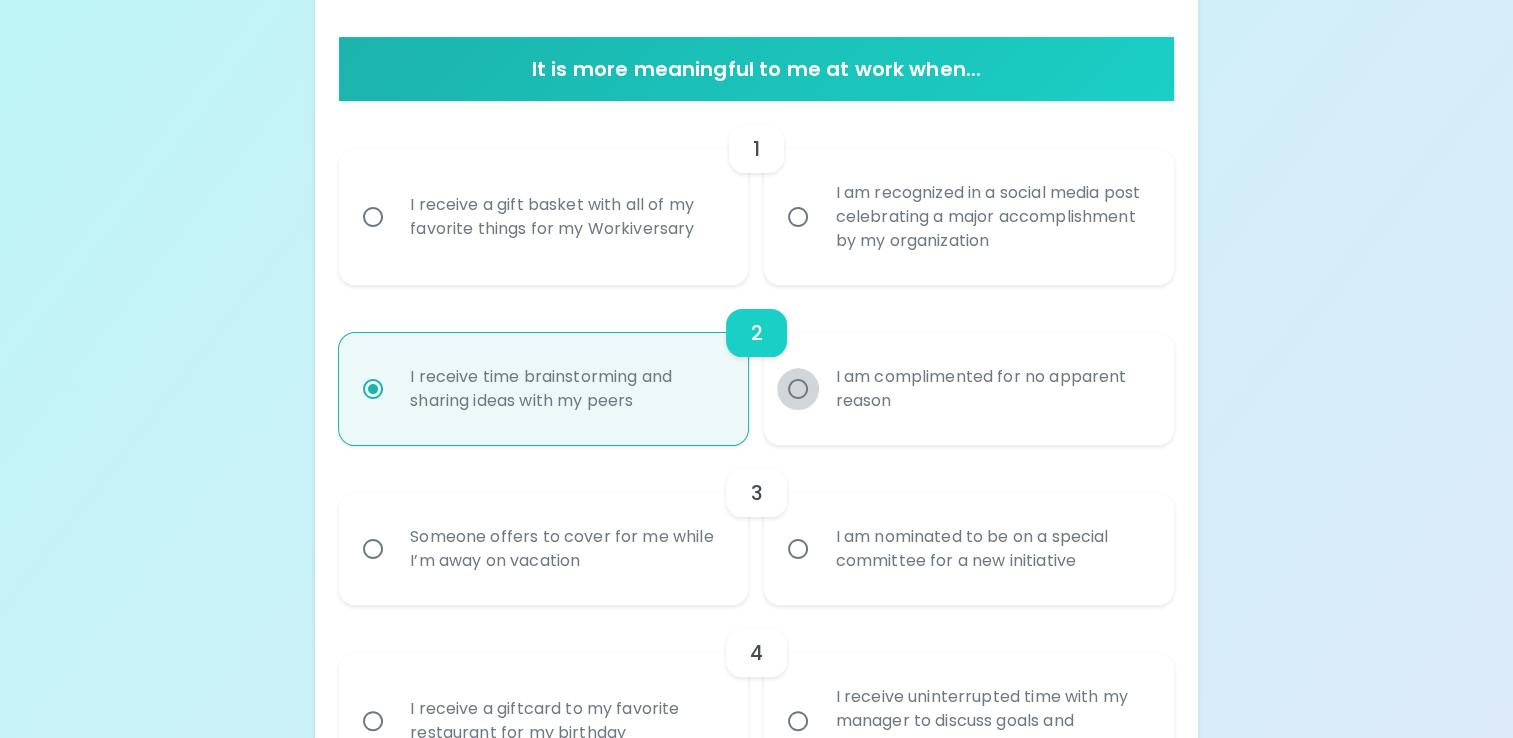 click on "I am complimented for no apparent reason" at bounding box center (798, 389) 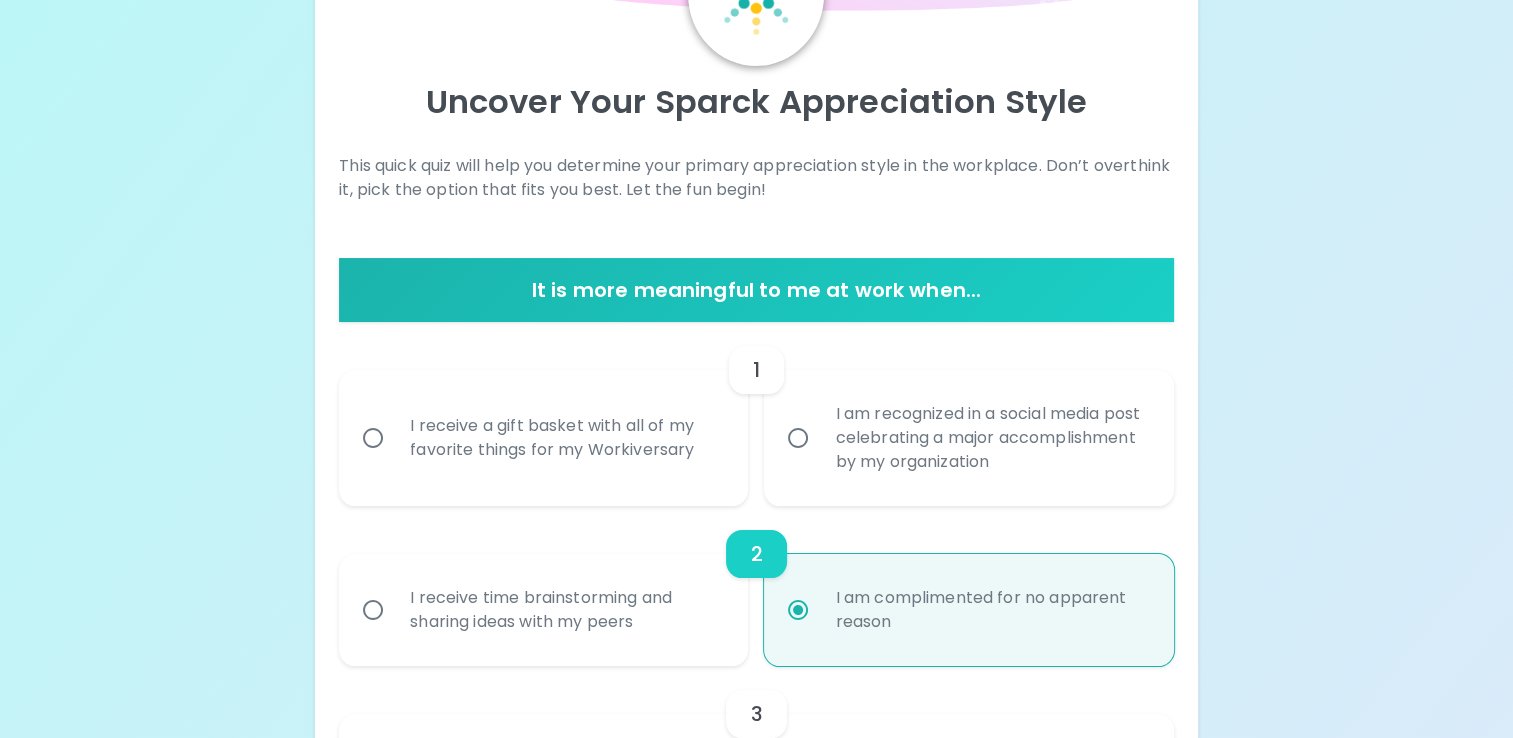 scroll, scrollTop: 0, scrollLeft: 0, axis: both 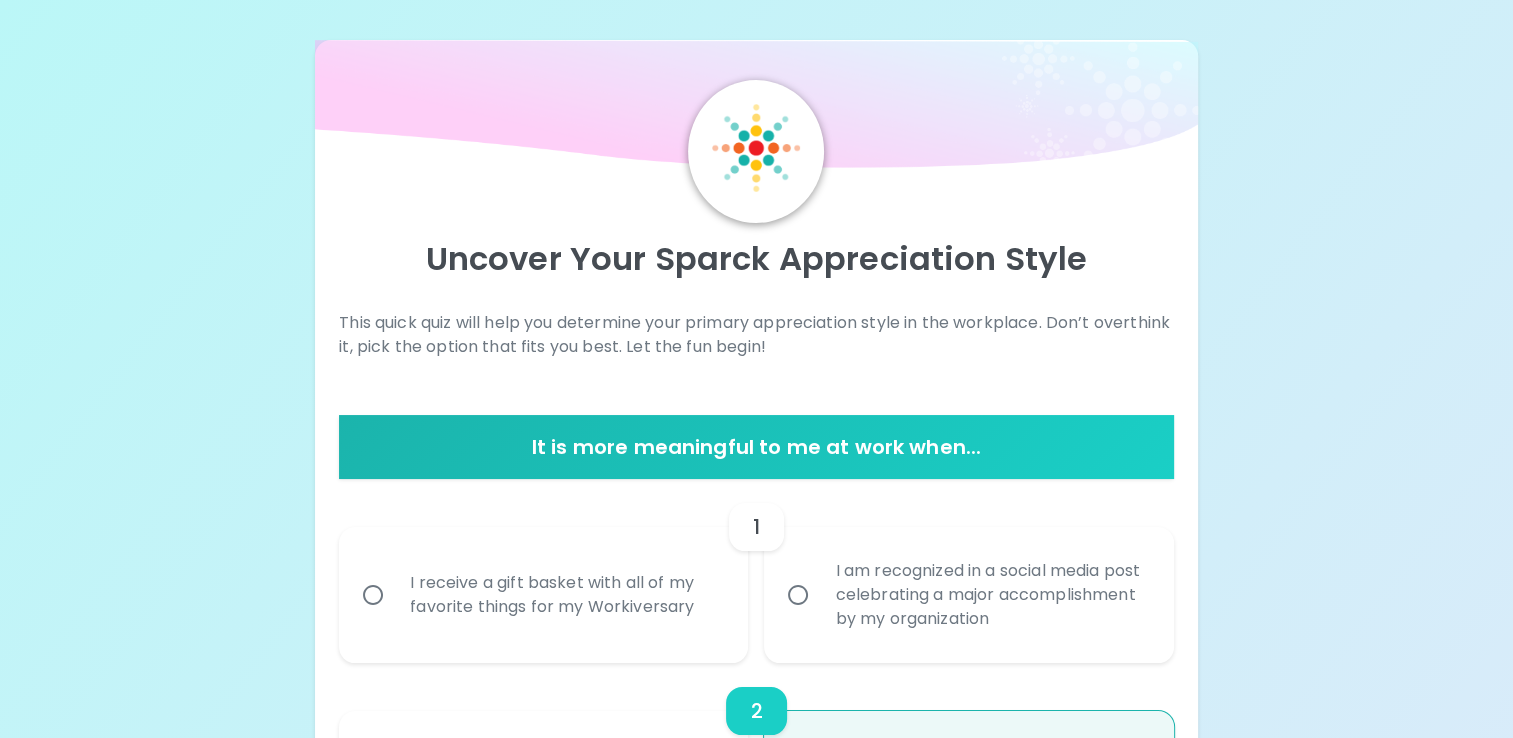 radio on "true" 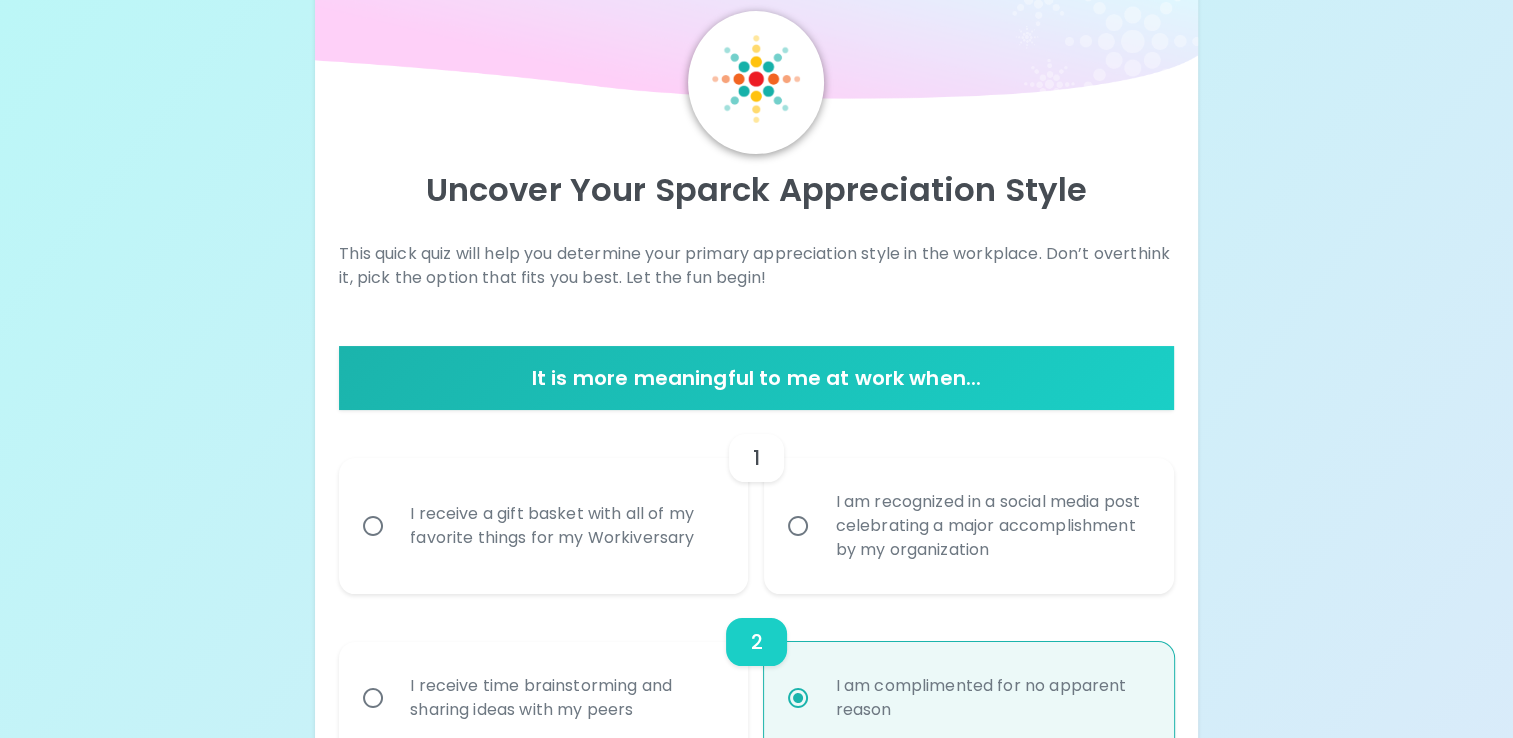 scroll, scrollTop: 400, scrollLeft: 0, axis: vertical 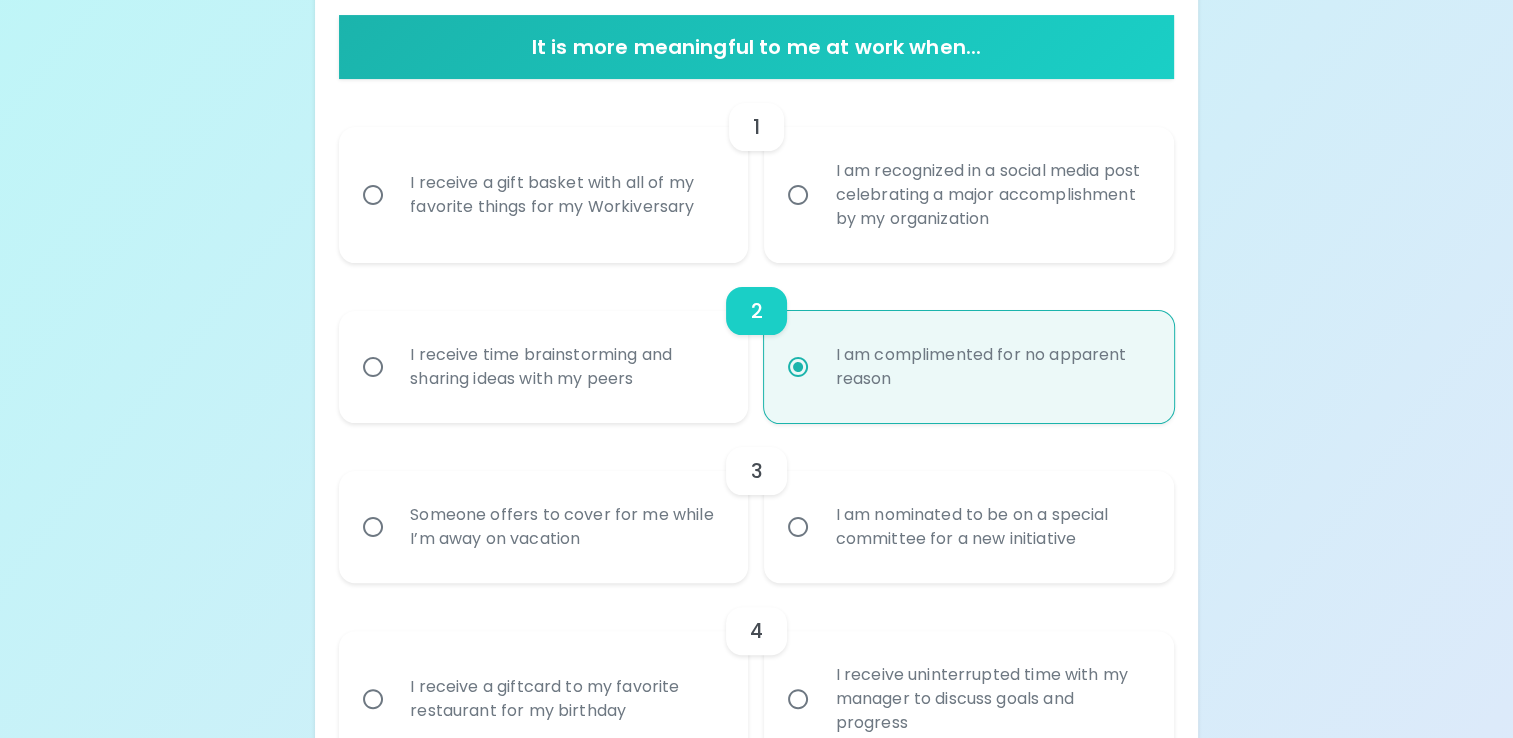 click on "2" at bounding box center [756, 311] 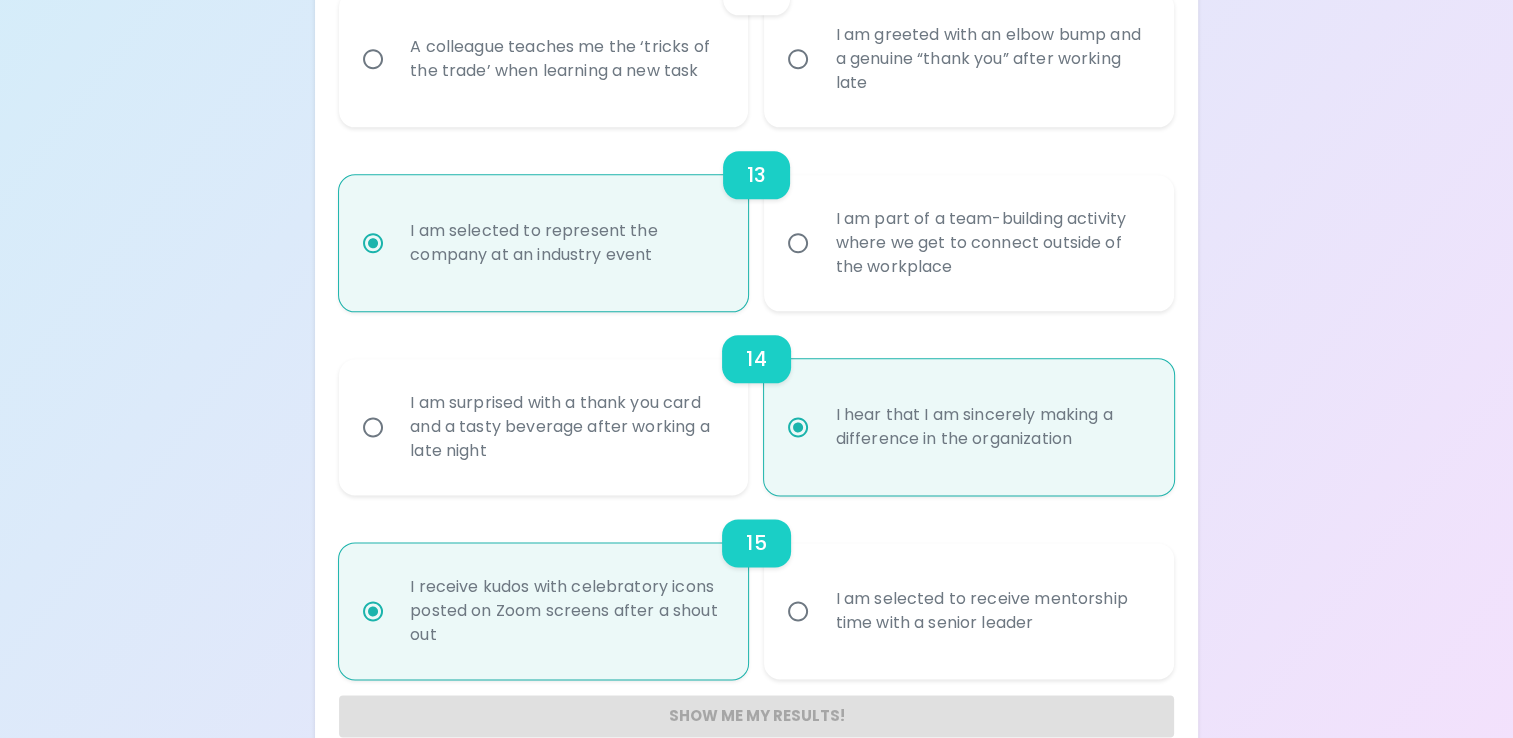 scroll, scrollTop: 2478, scrollLeft: 0, axis: vertical 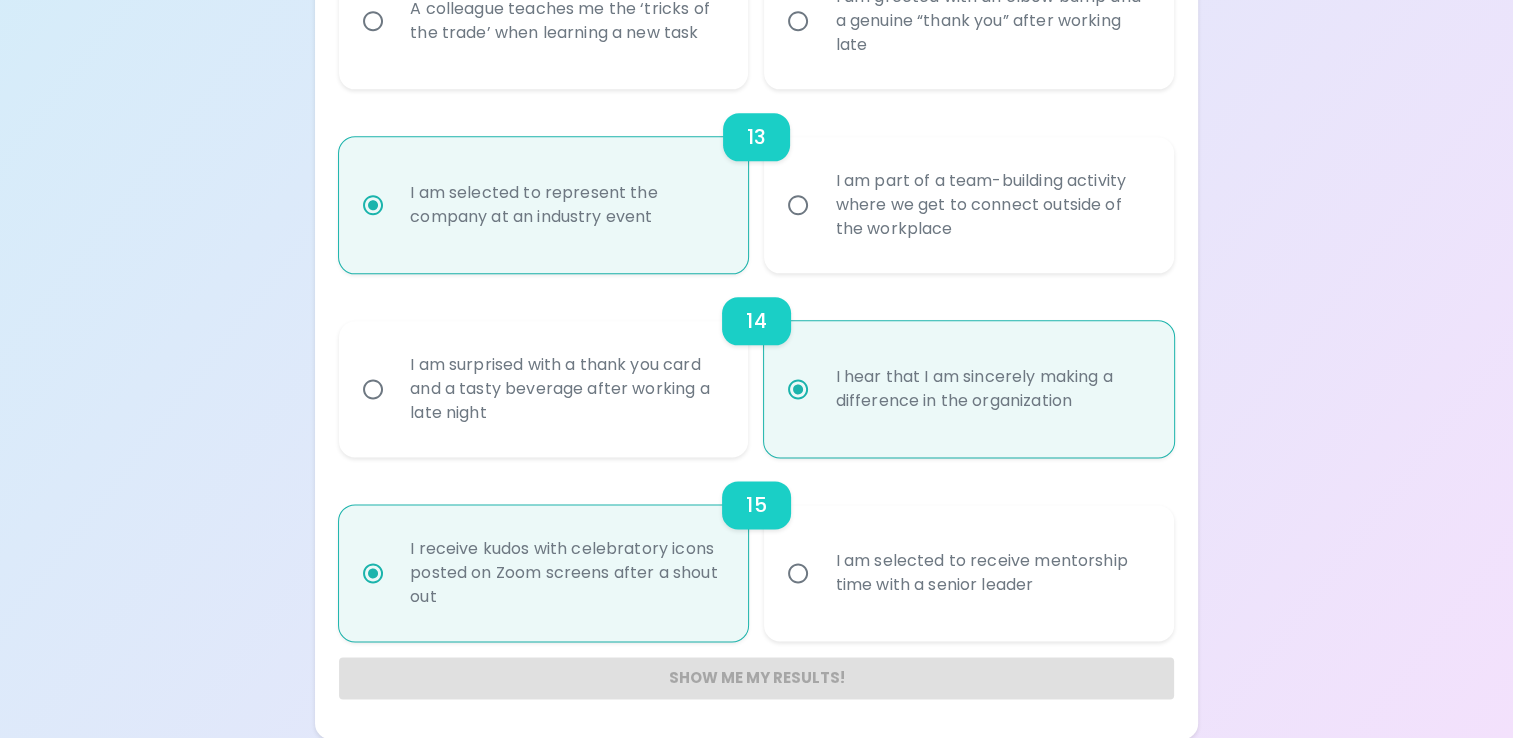 click on "Show me my results!" at bounding box center (756, 678) 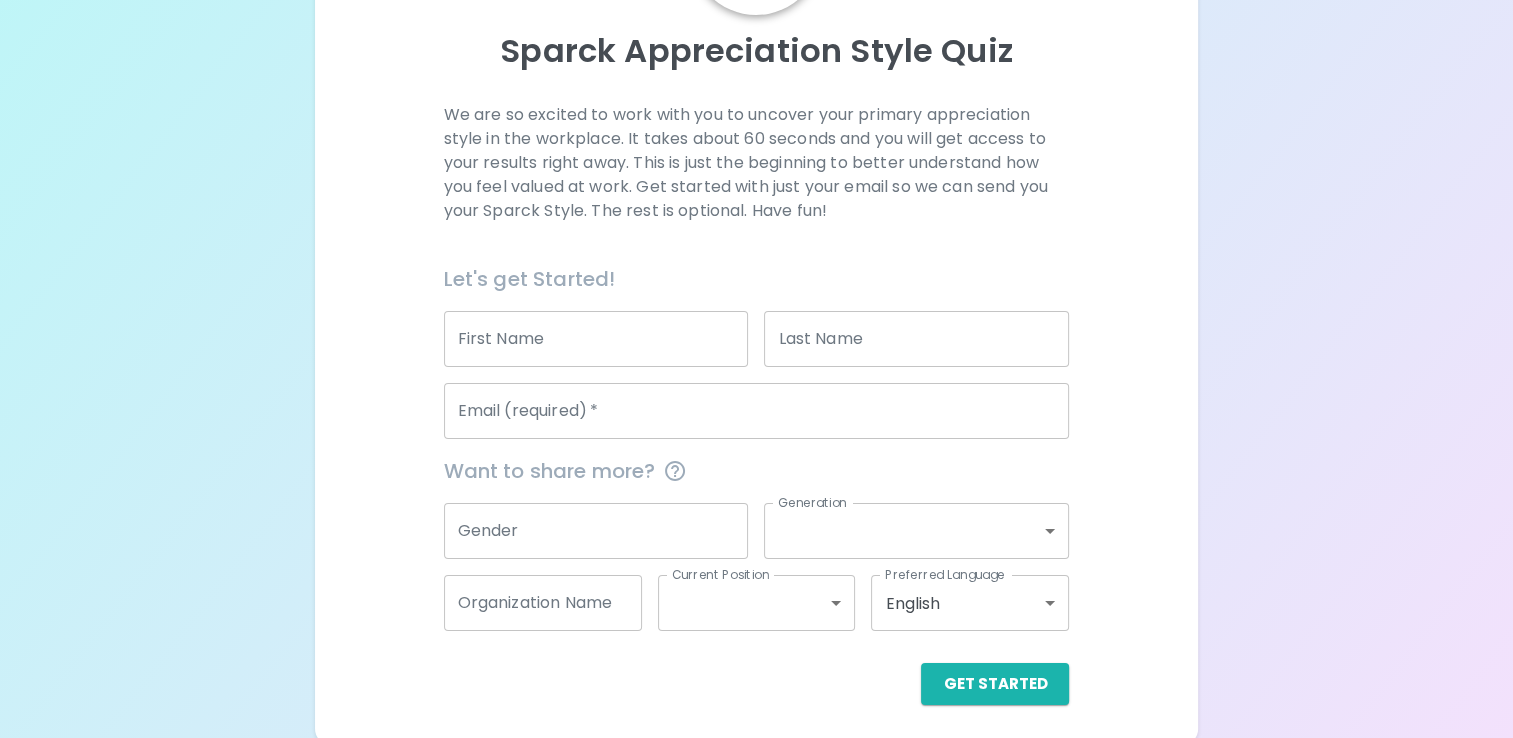 scroll, scrollTop: 214, scrollLeft: 0, axis: vertical 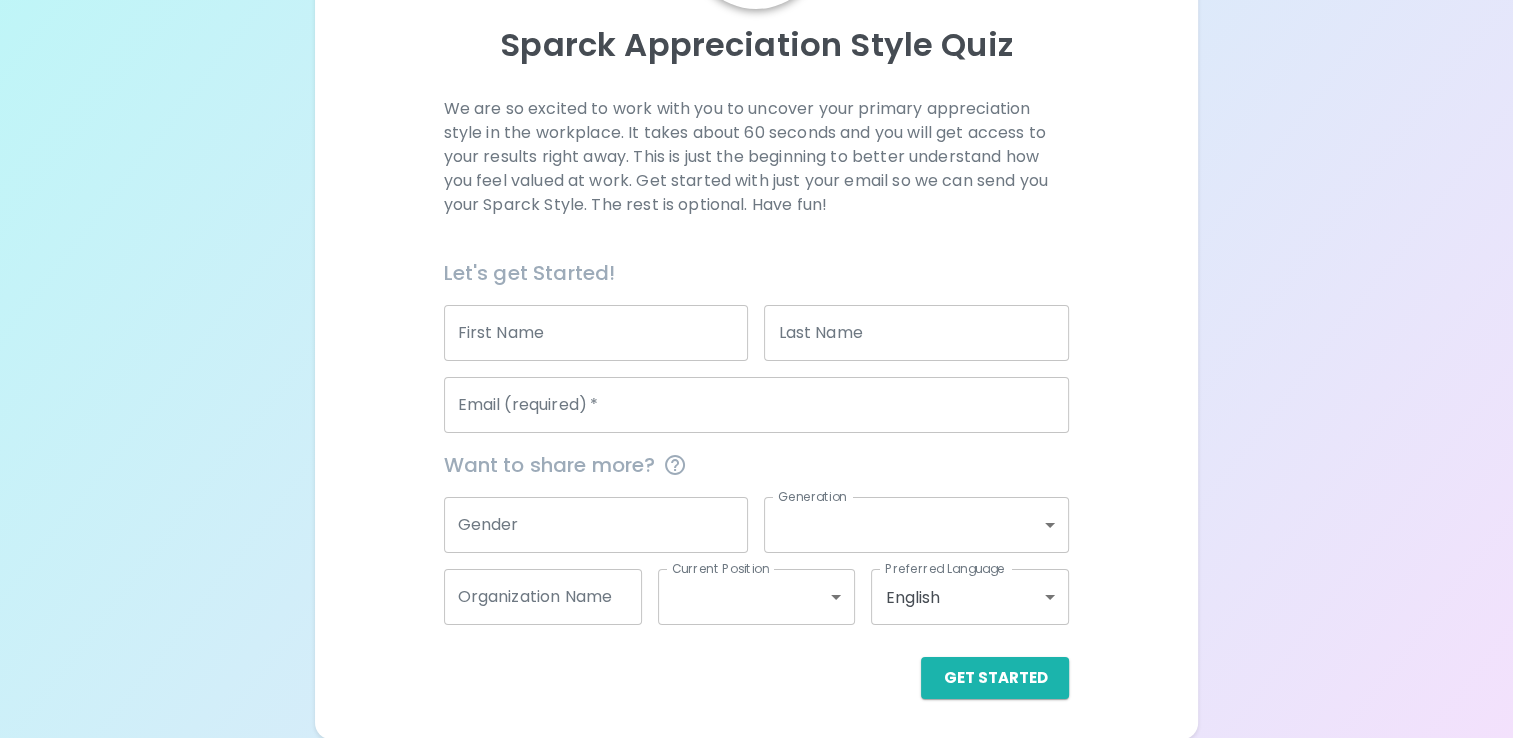 click on "First Name" at bounding box center [596, 333] 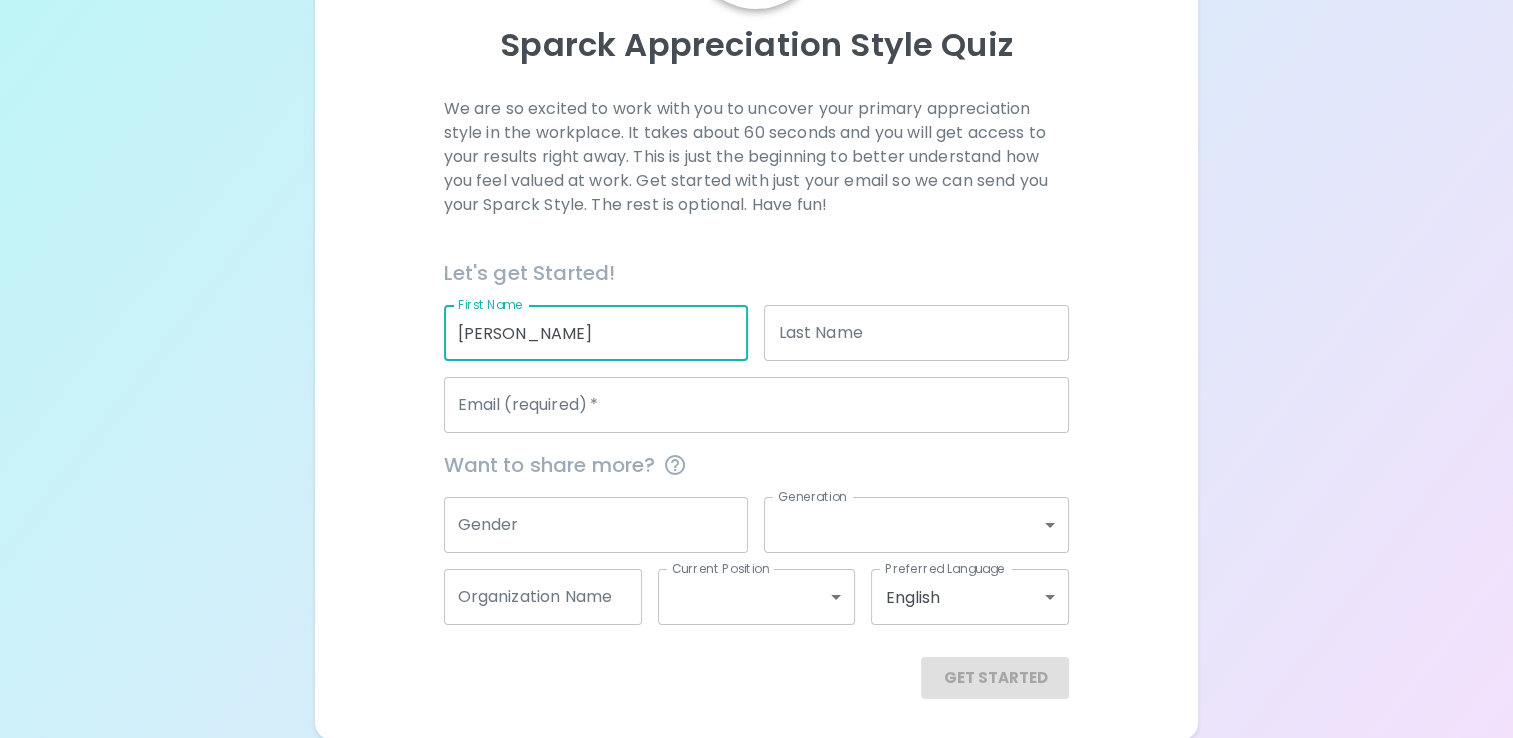type on "[PERSON_NAME]" 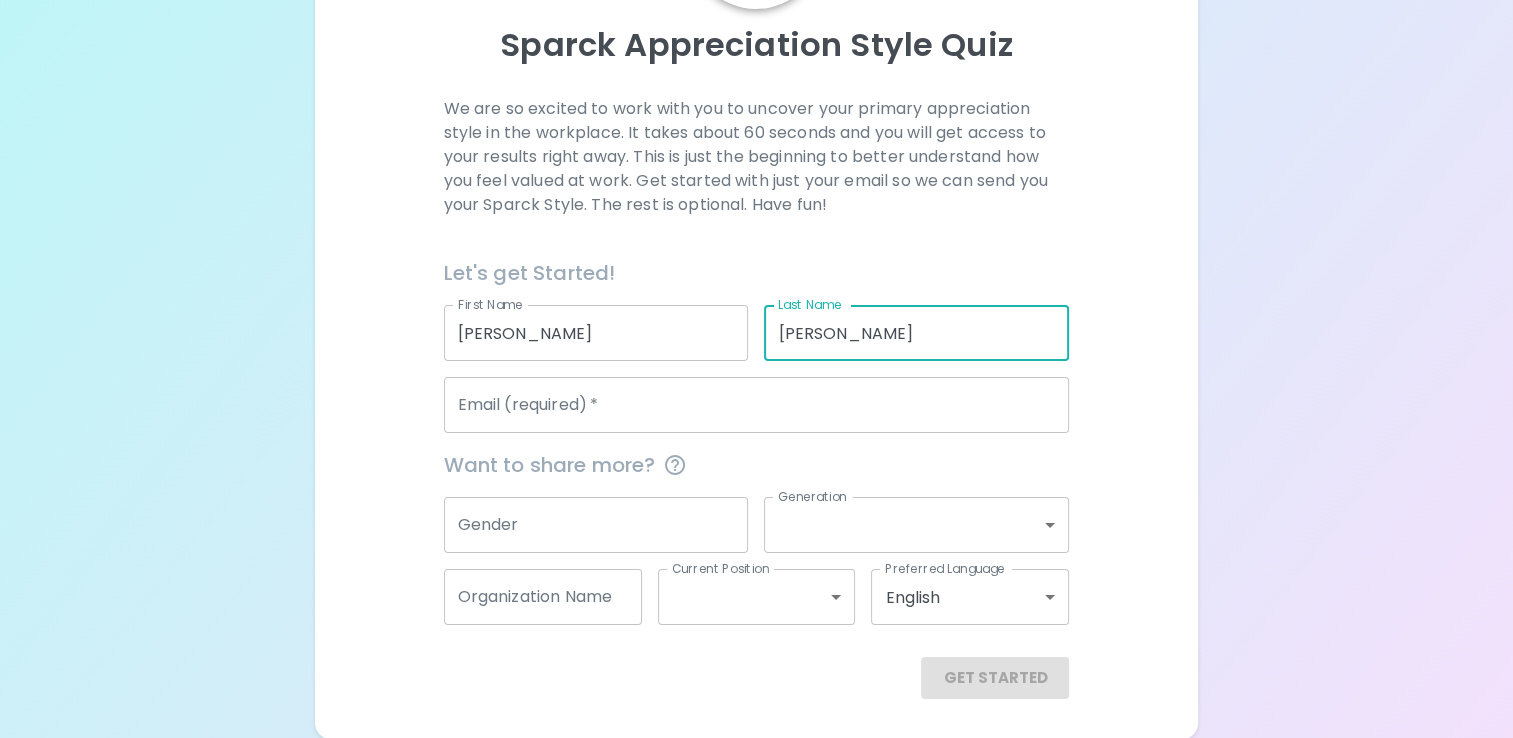 type on "[PERSON_NAME]" 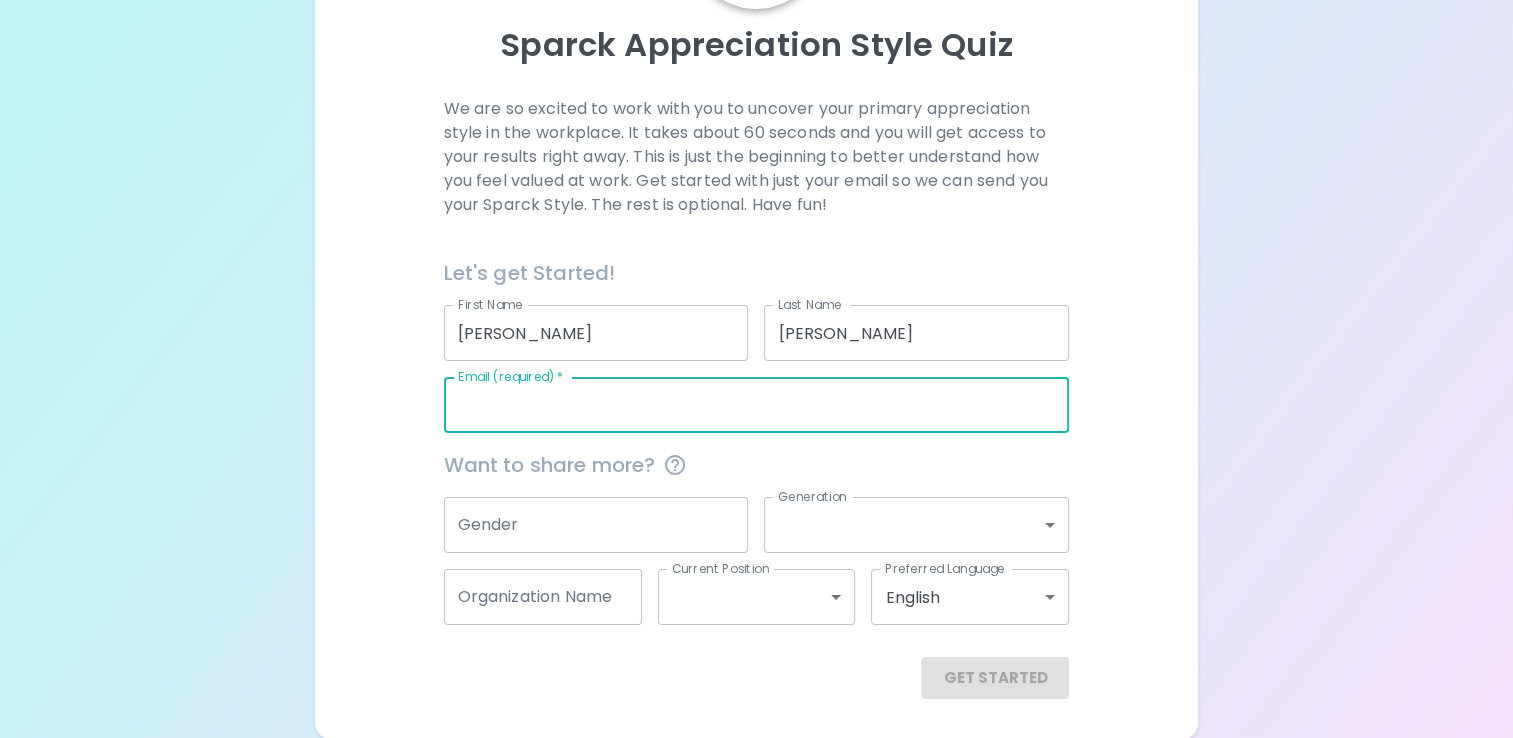 type on "[EMAIL_ADDRESS][PERSON_NAME][DOMAIN_NAME]" 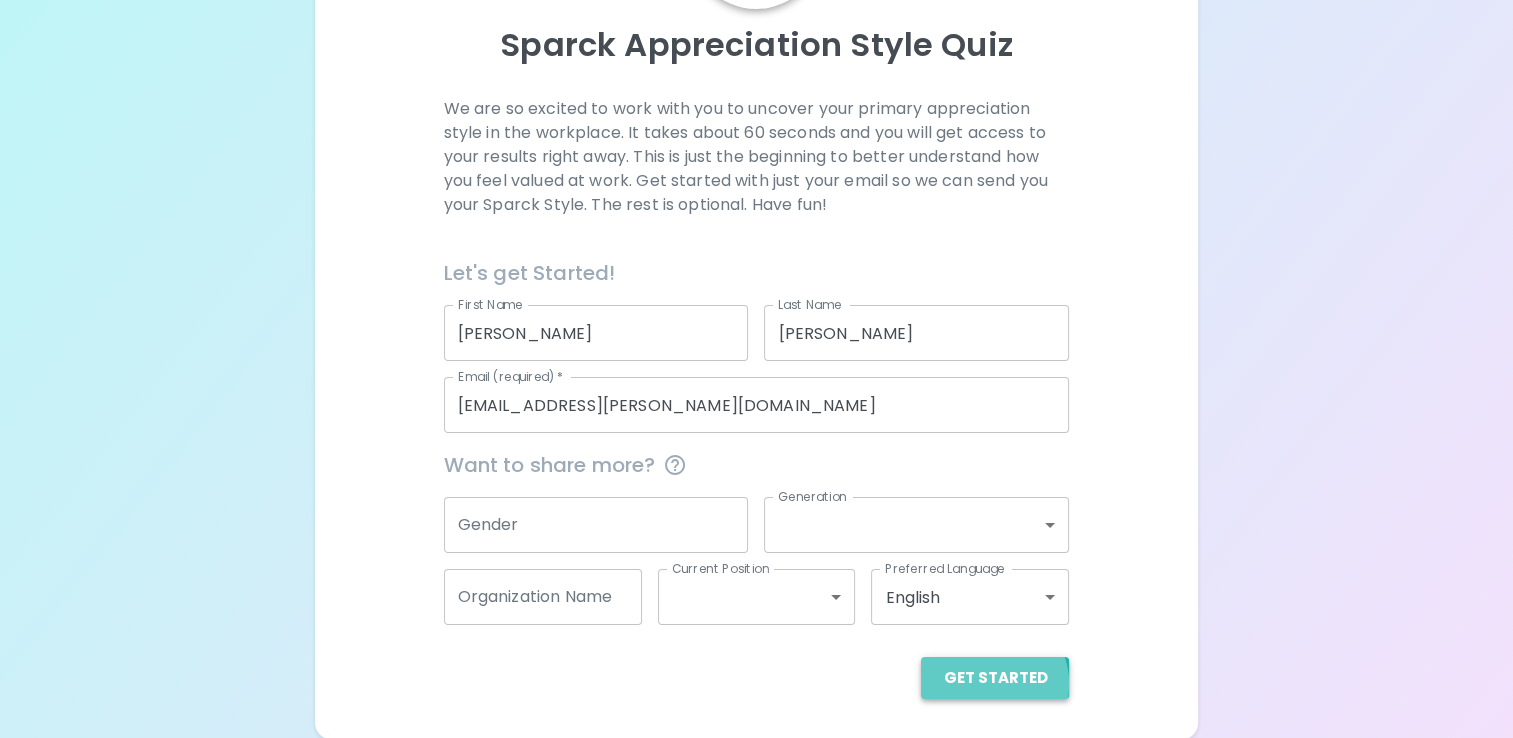 click on "Get Started" at bounding box center (995, 678) 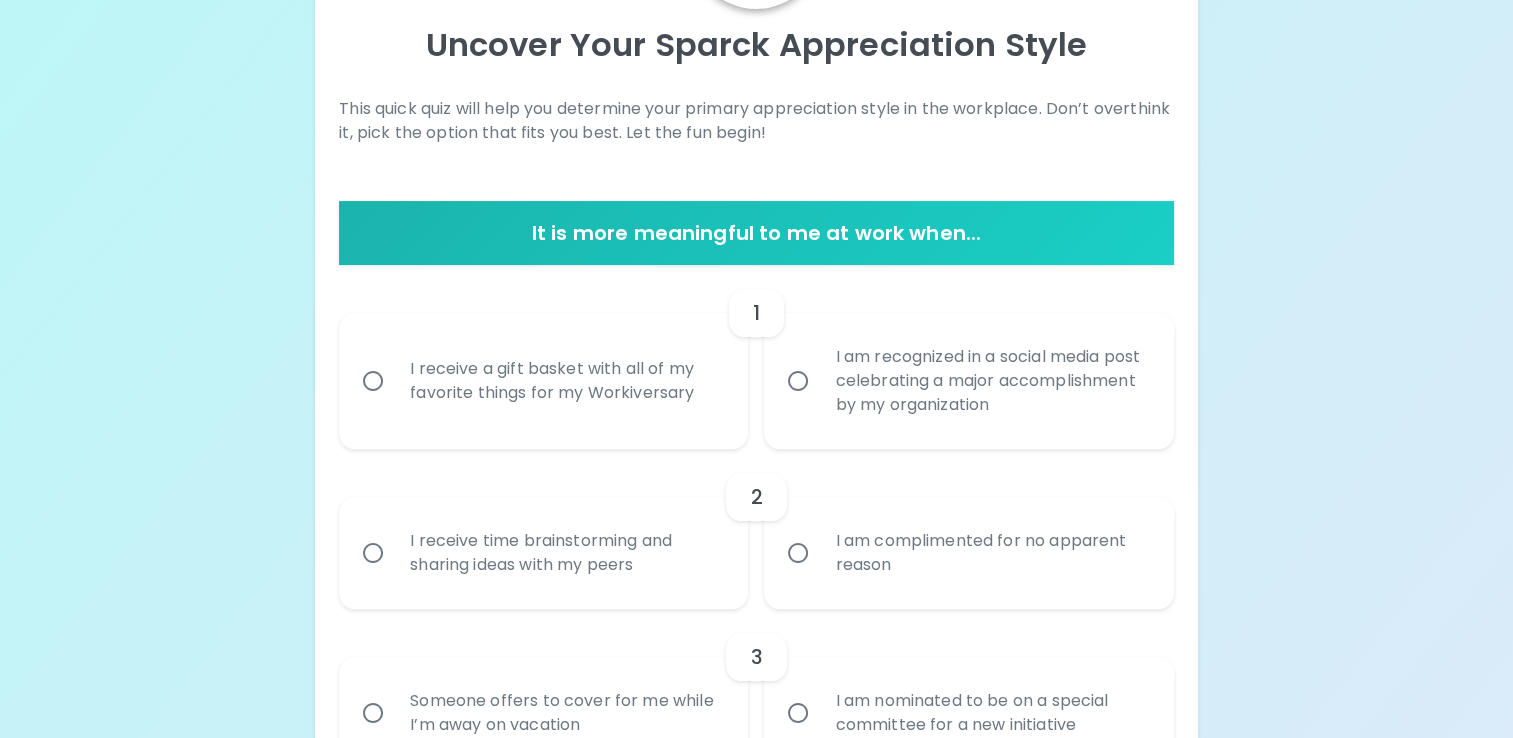 click on "It is more meaningful to me at work when..." at bounding box center (756, 233) 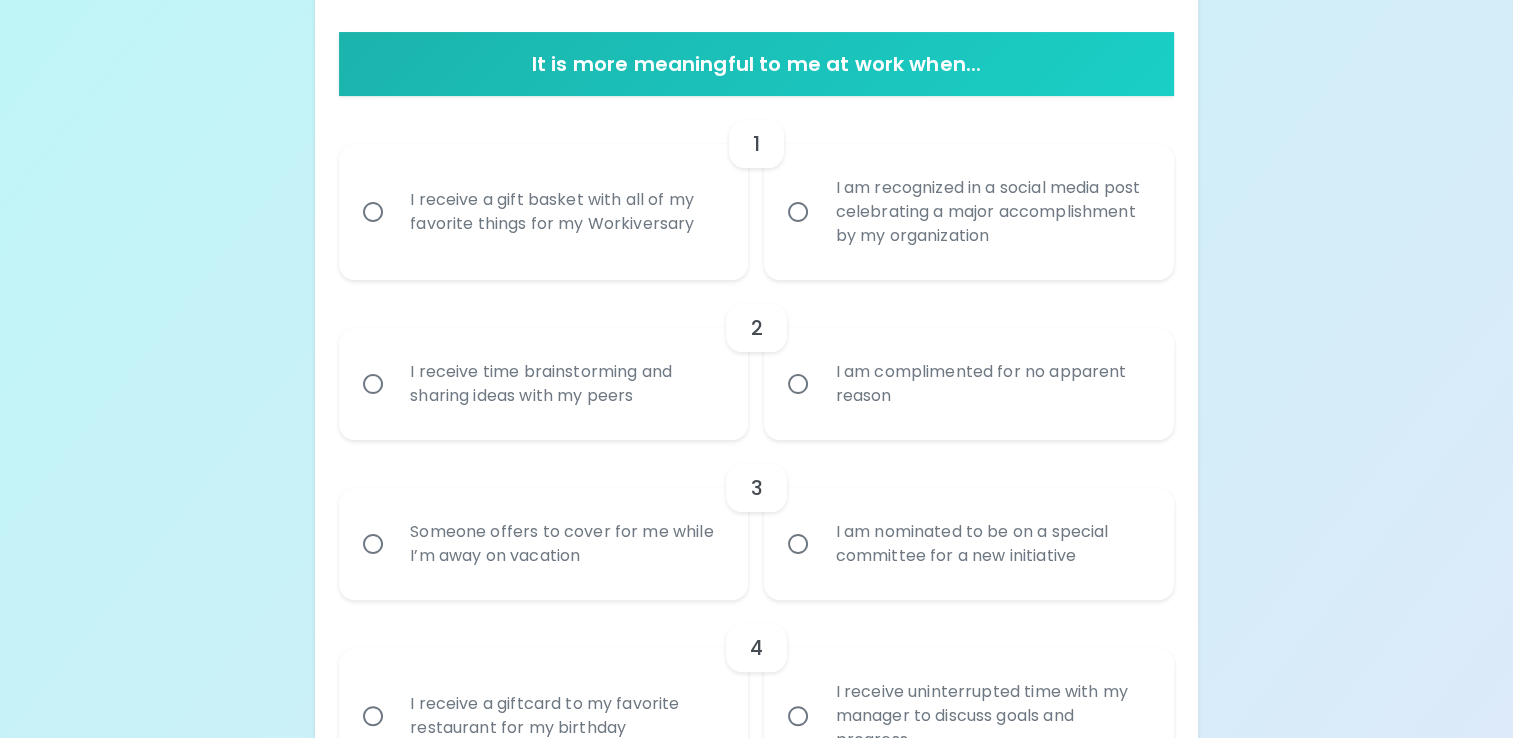 scroll, scrollTop: 414, scrollLeft: 0, axis: vertical 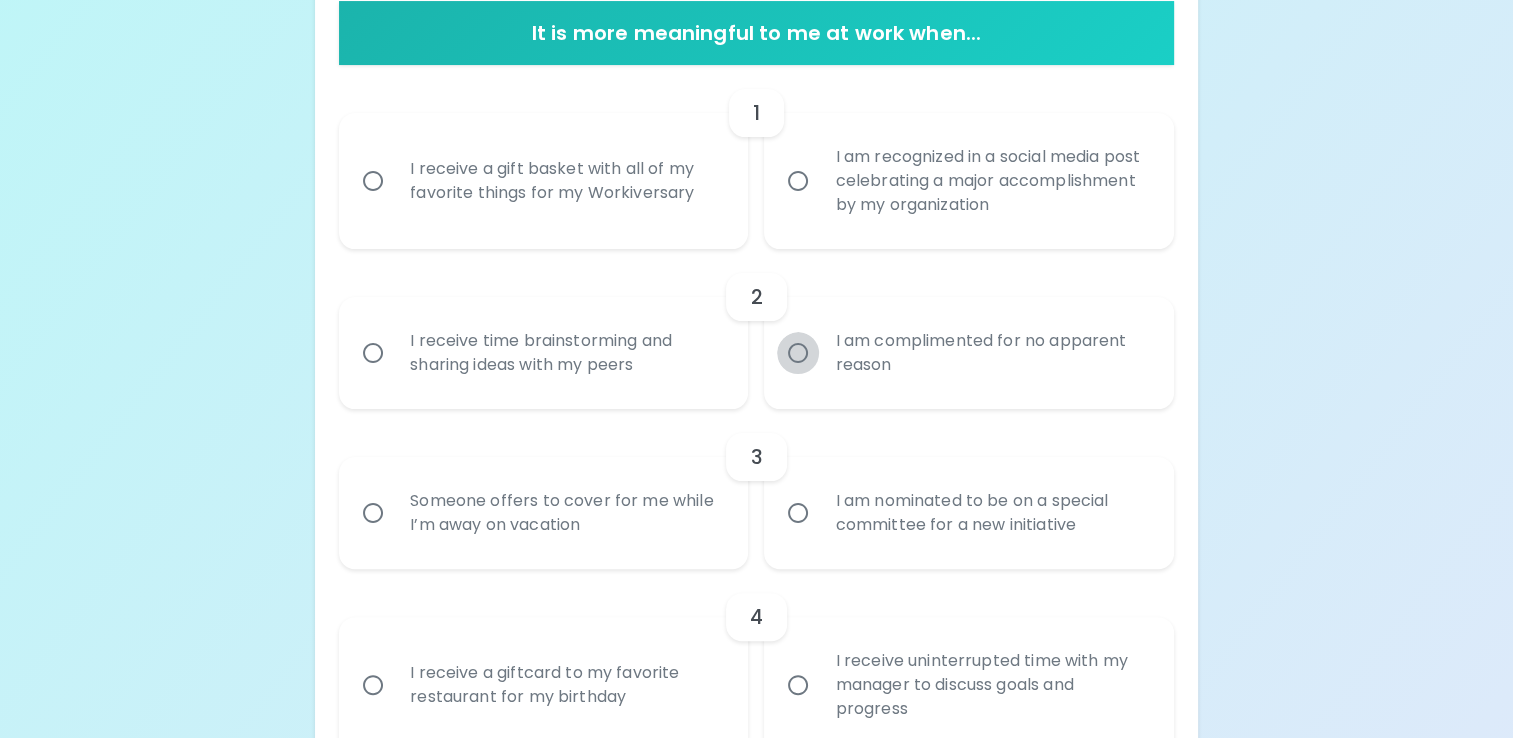 click on "I am complimented for no apparent reason" at bounding box center [798, 353] 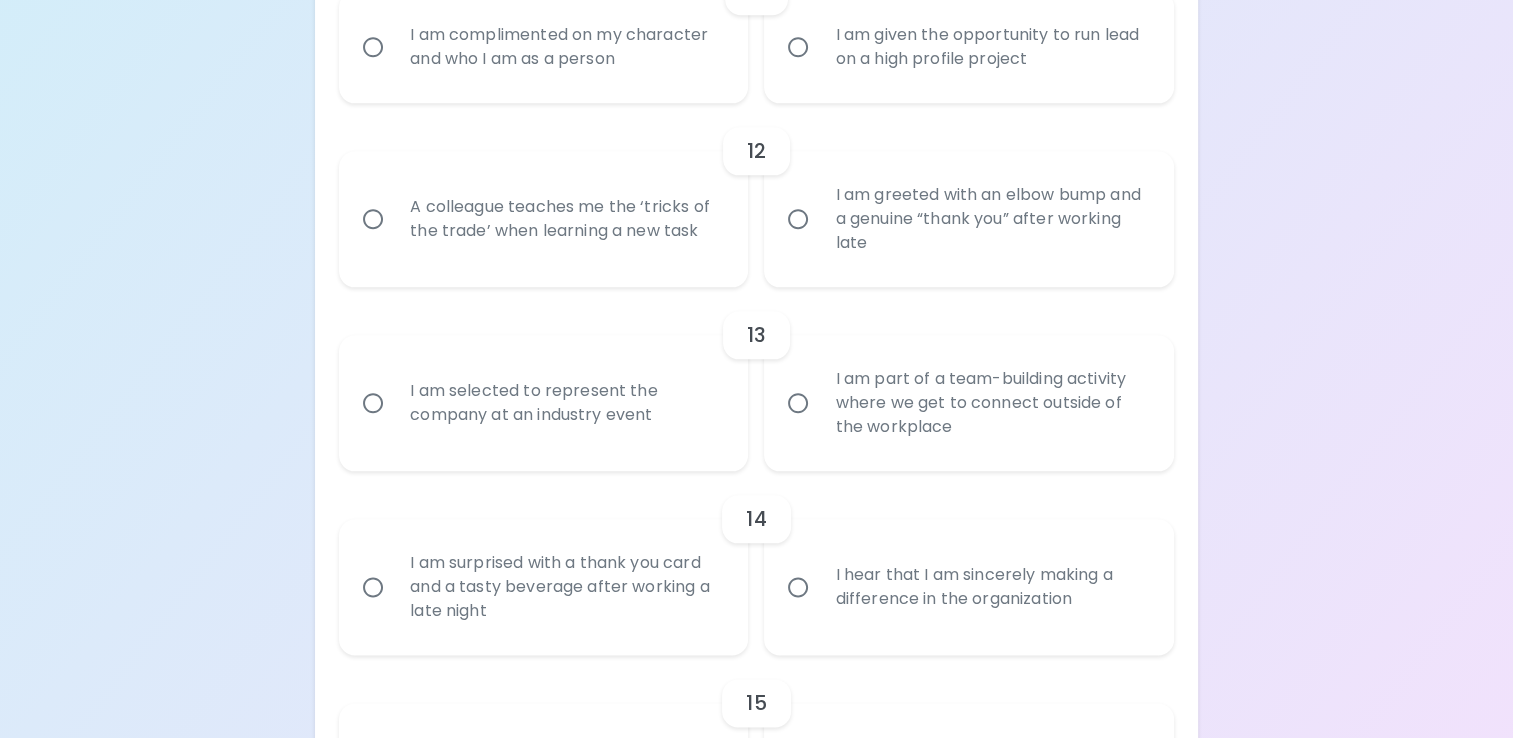 scroll, scrollTop: 2478, scrollLeft: 0, axis: vertical 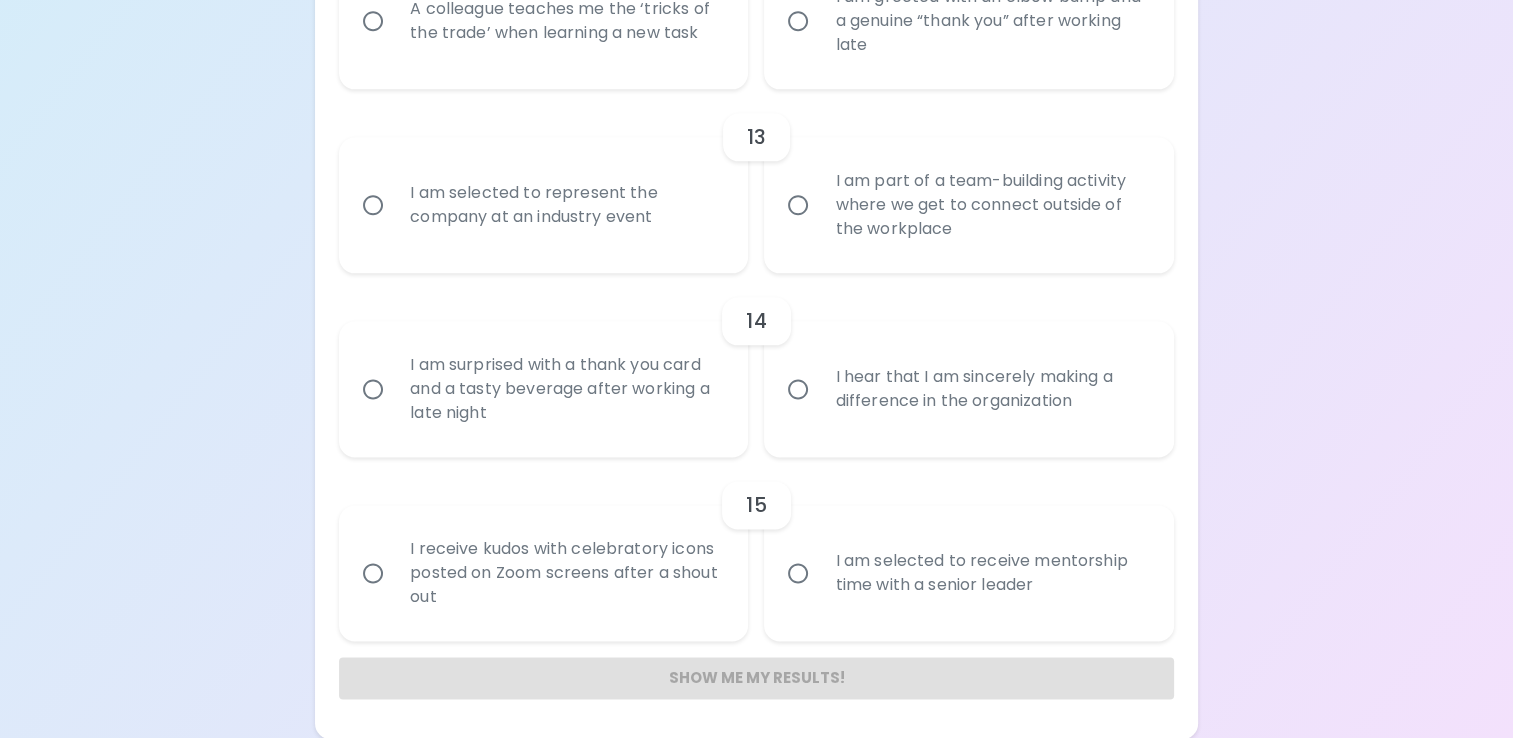 click on "I hear that I am sincerely making a difference in the organization" at bounding box center [798, 389] 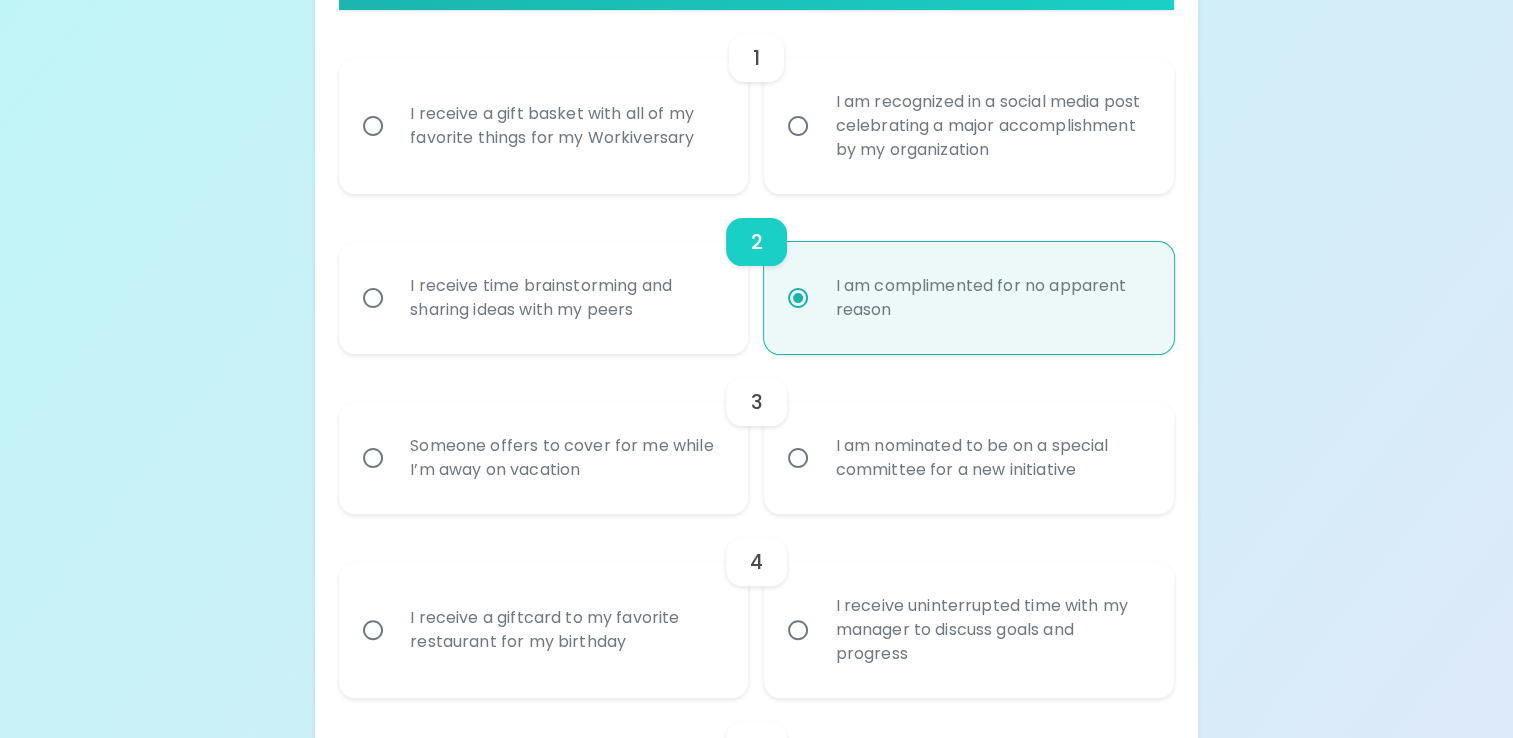 scroll, scrollTop: 278, scrollLeft: 0, axis: vertical 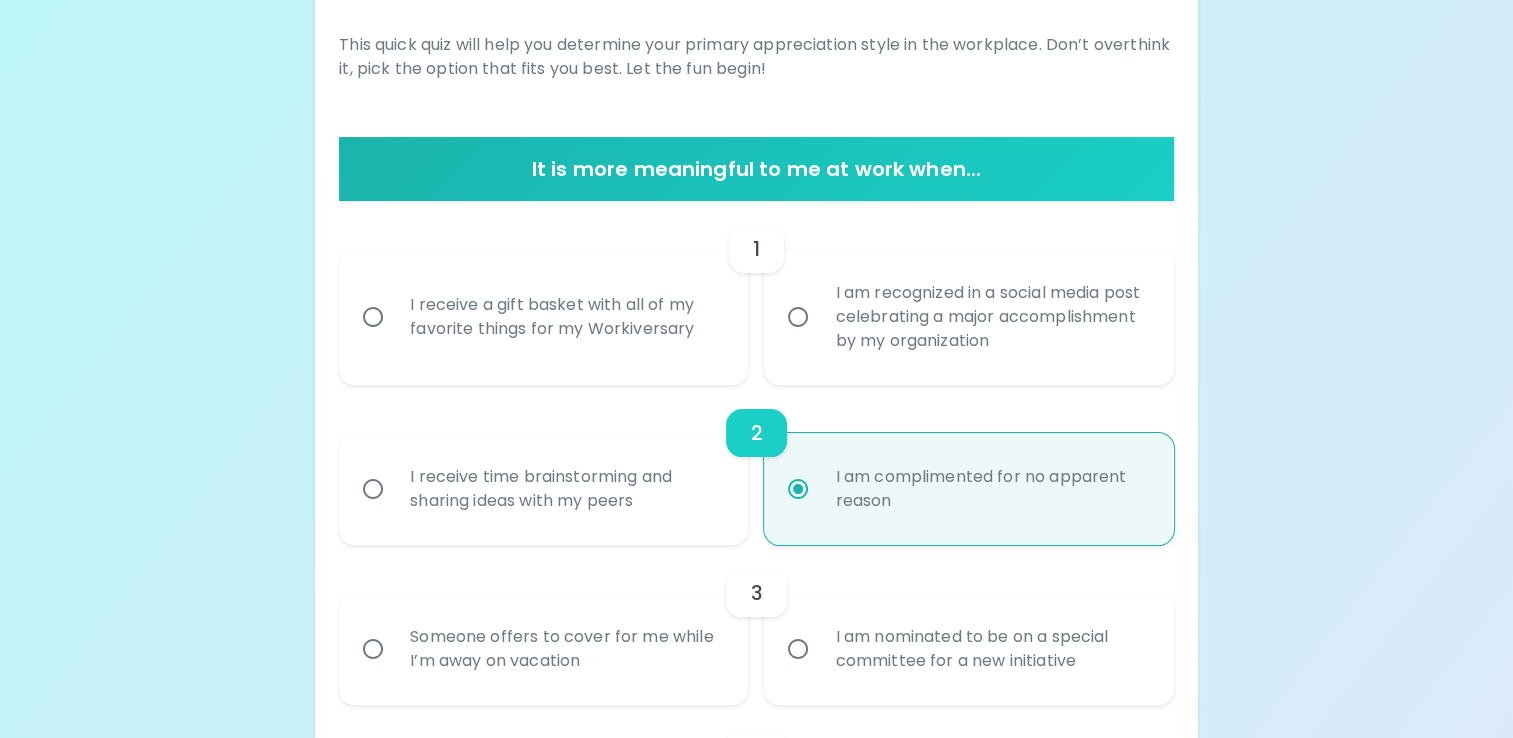 radio on "true" 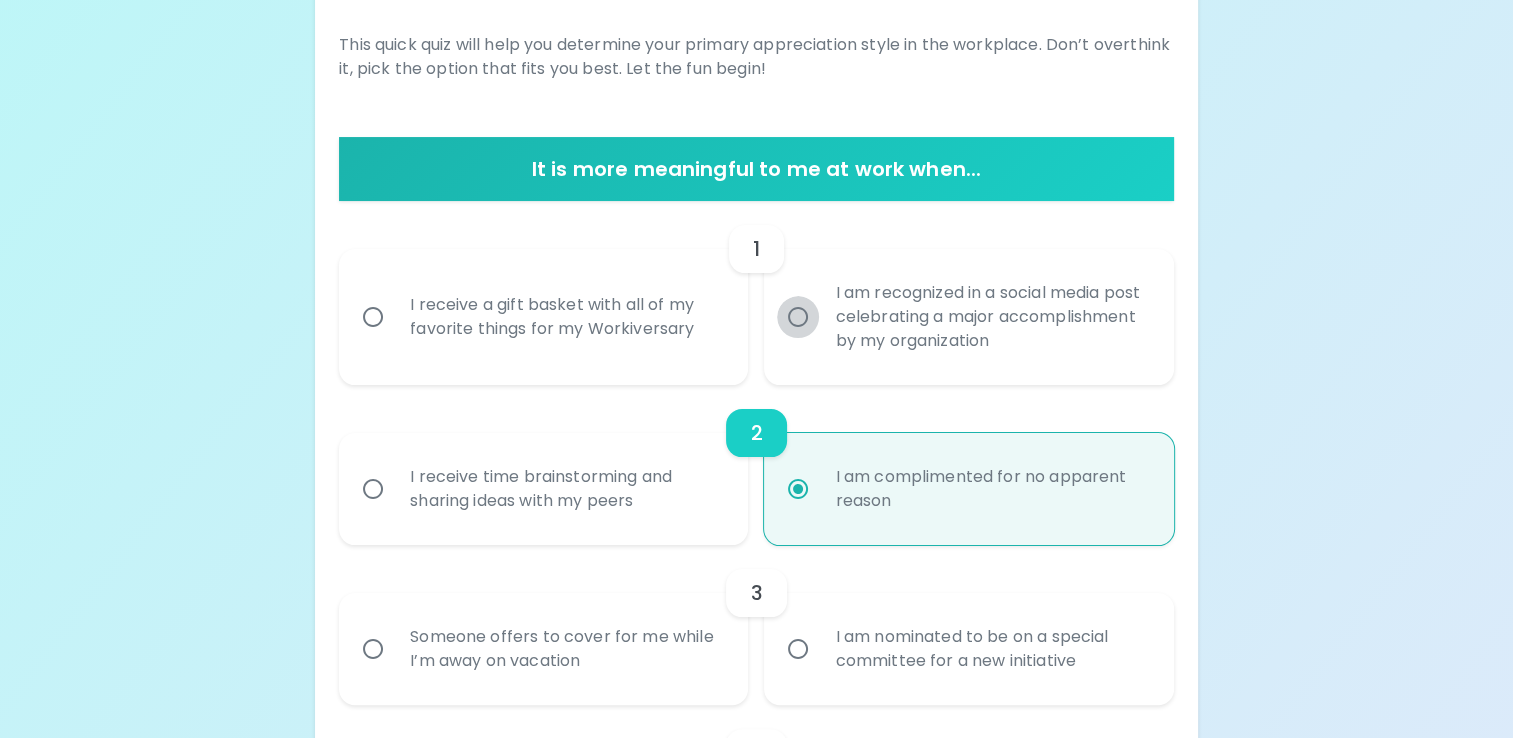 click on "I am recognized in a social media post celebrating a major accomplishment by my organization" at bounding box center (798, 317) 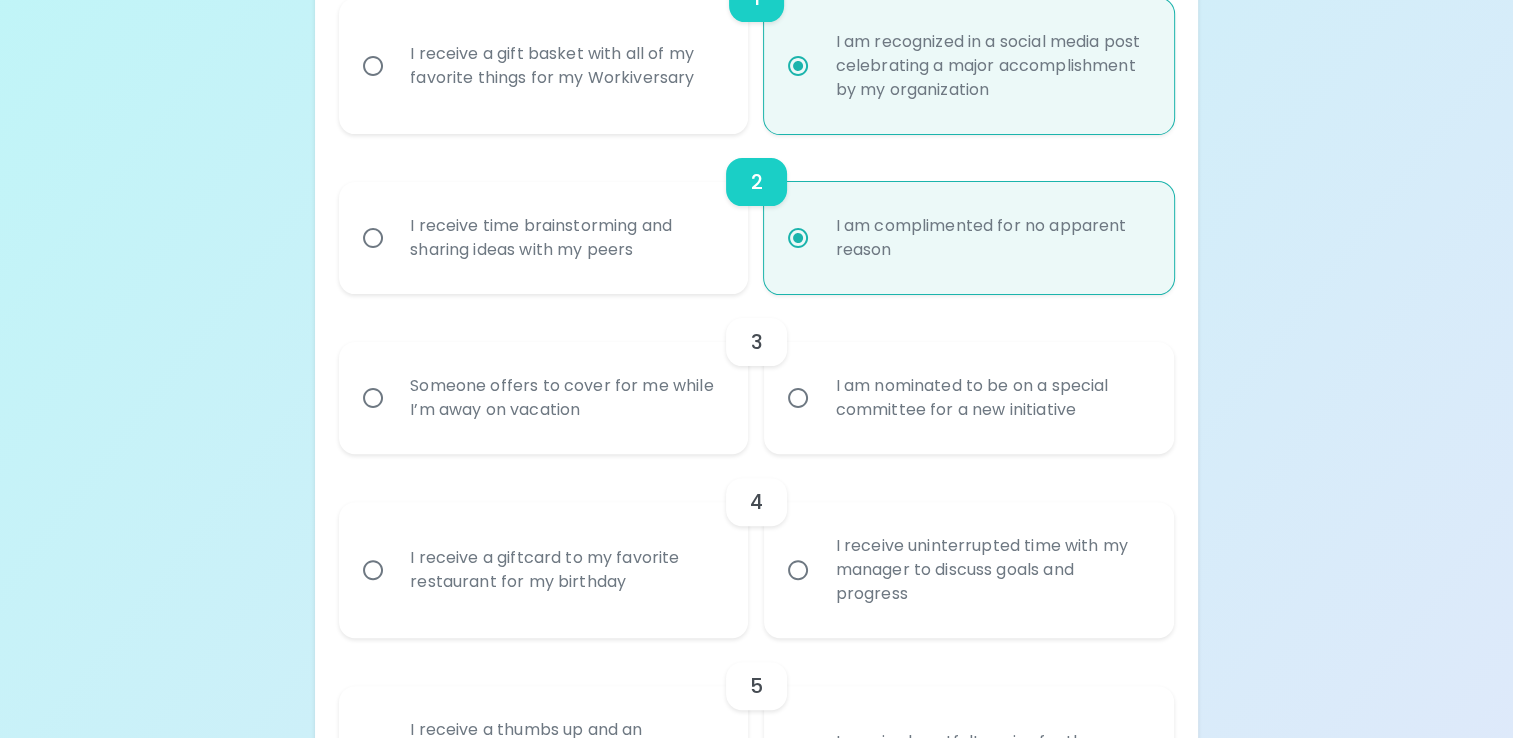 scroll, scrollTop: 638, scrollLeft: 0, axis: vertical 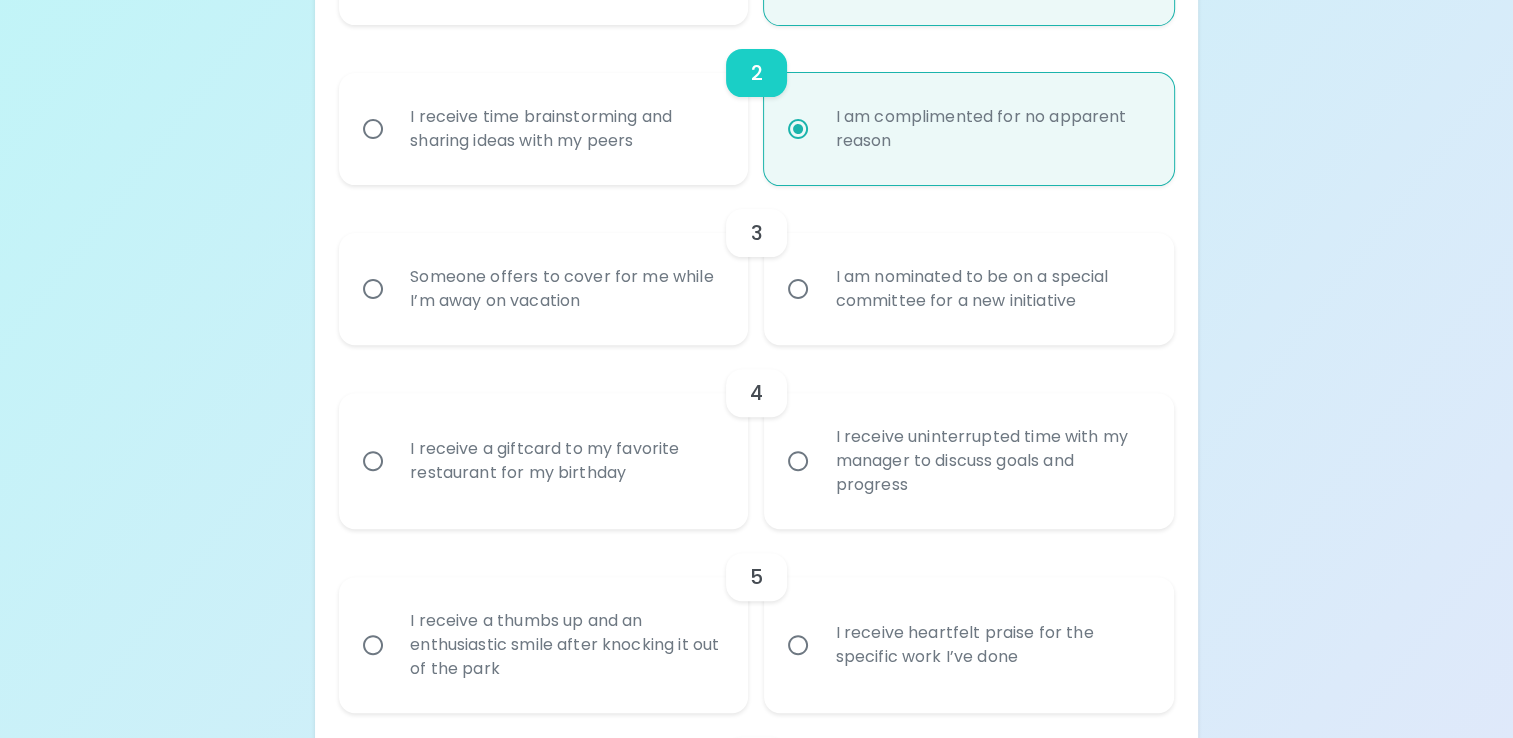 radio on "true" 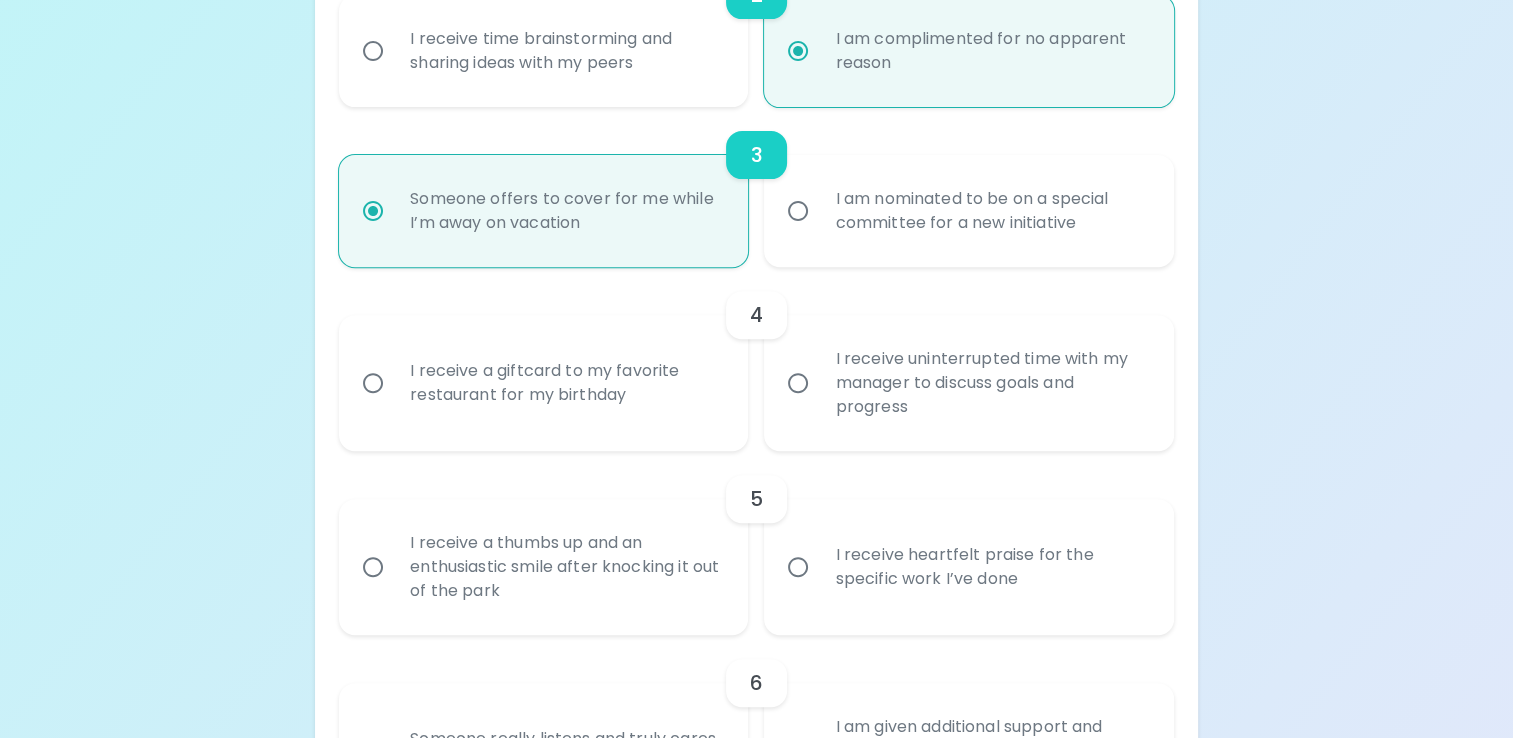 scroll, scrollTop: 798, scrollLeft: 0, axis: vertical 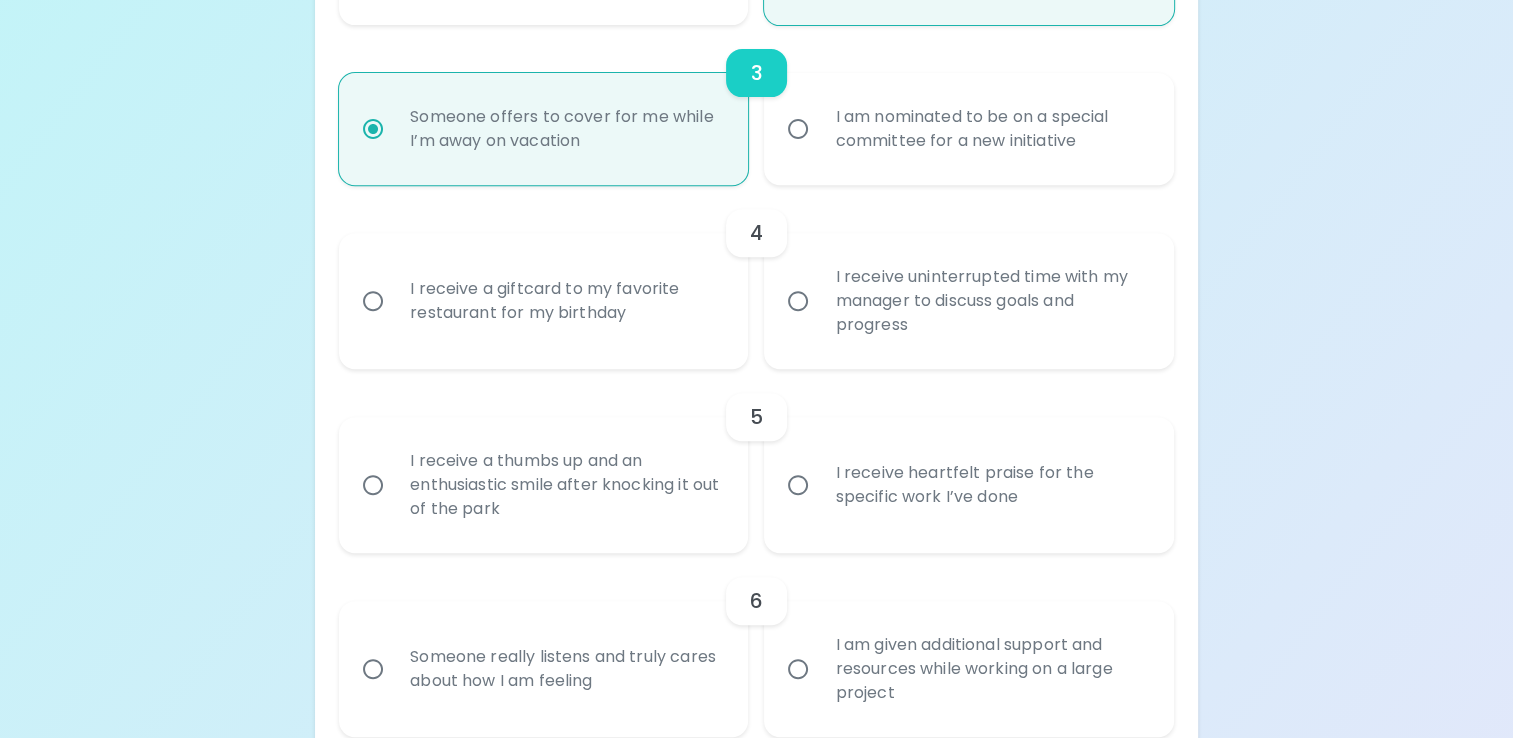 radio on "true" 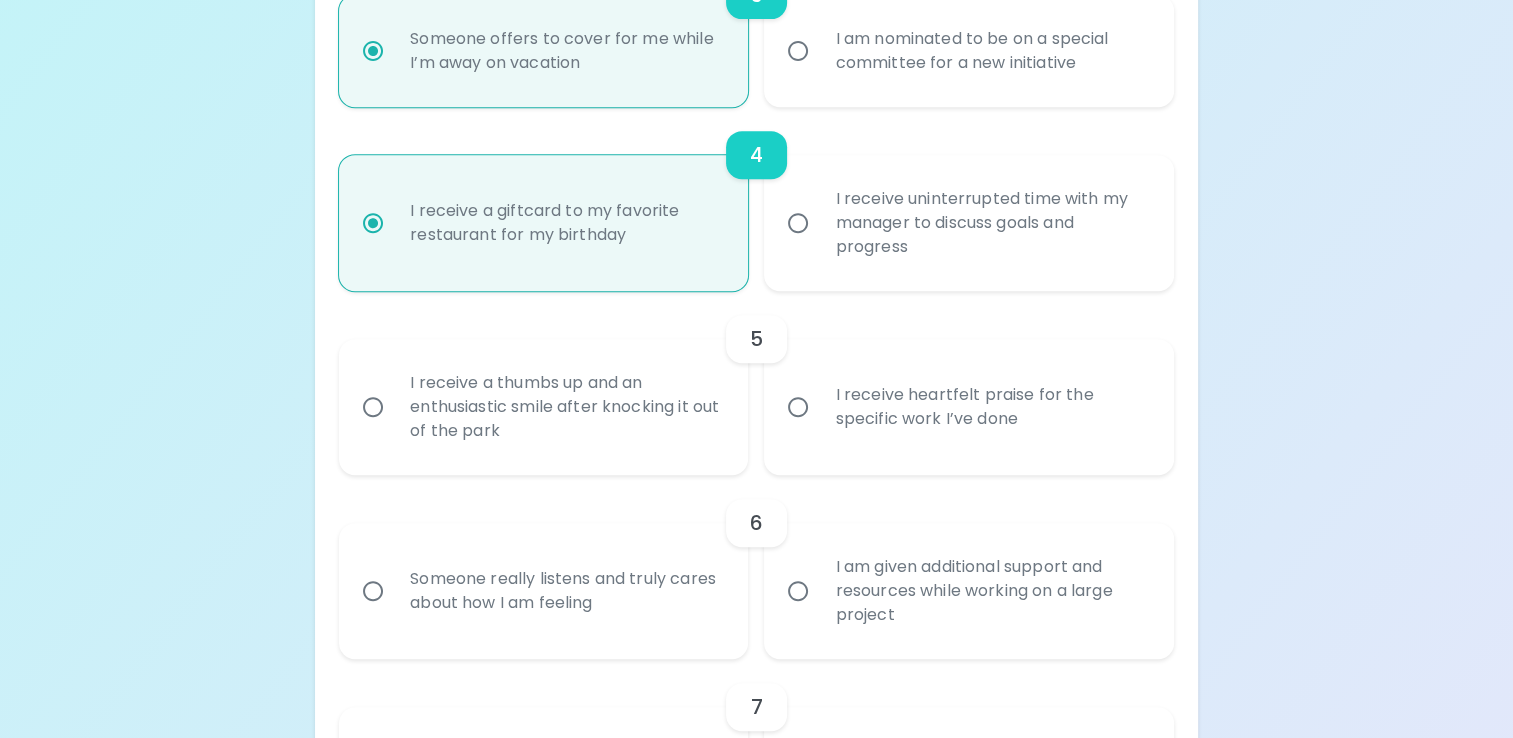 scroll, scrollTop: 958, scrollLeft: 0, axis: vertical 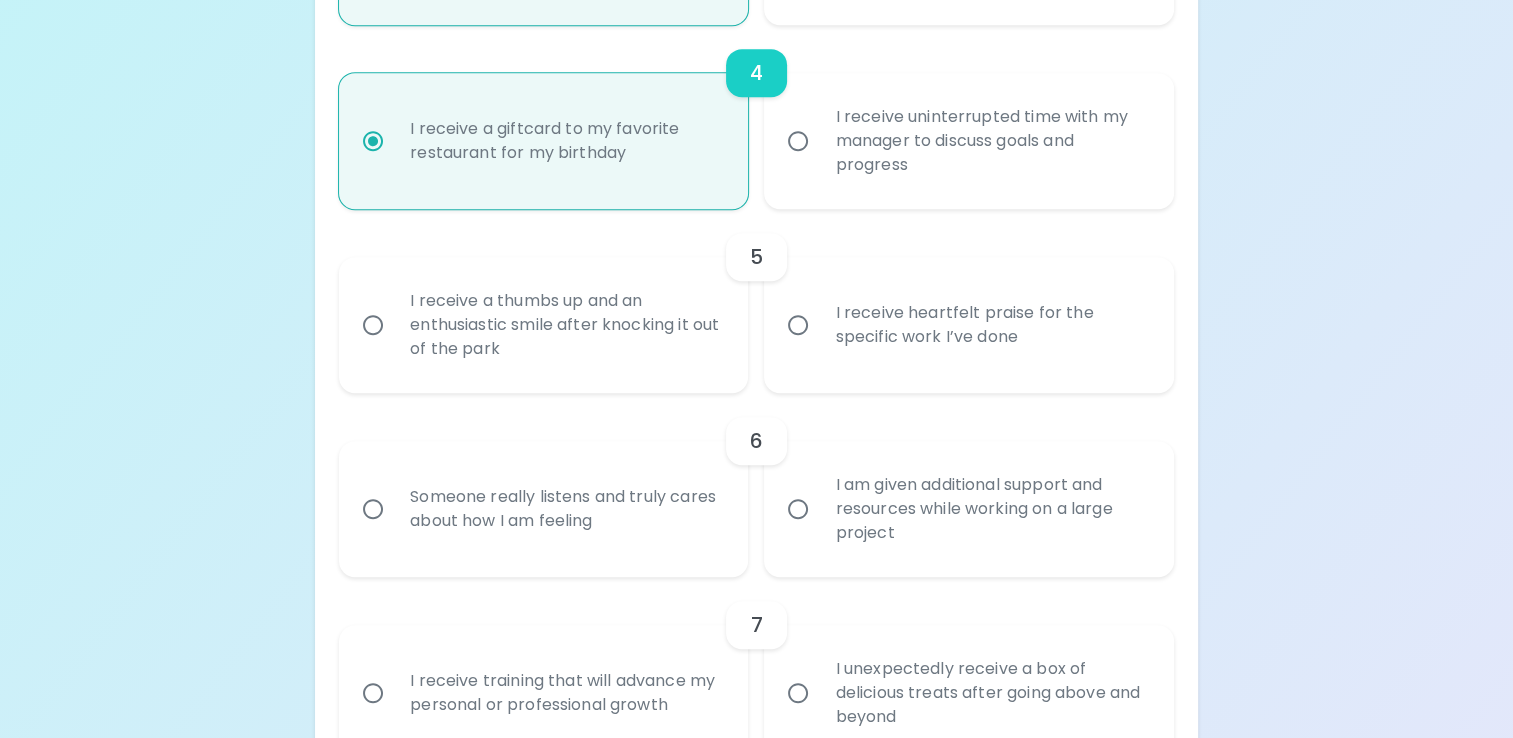 radio on "true" 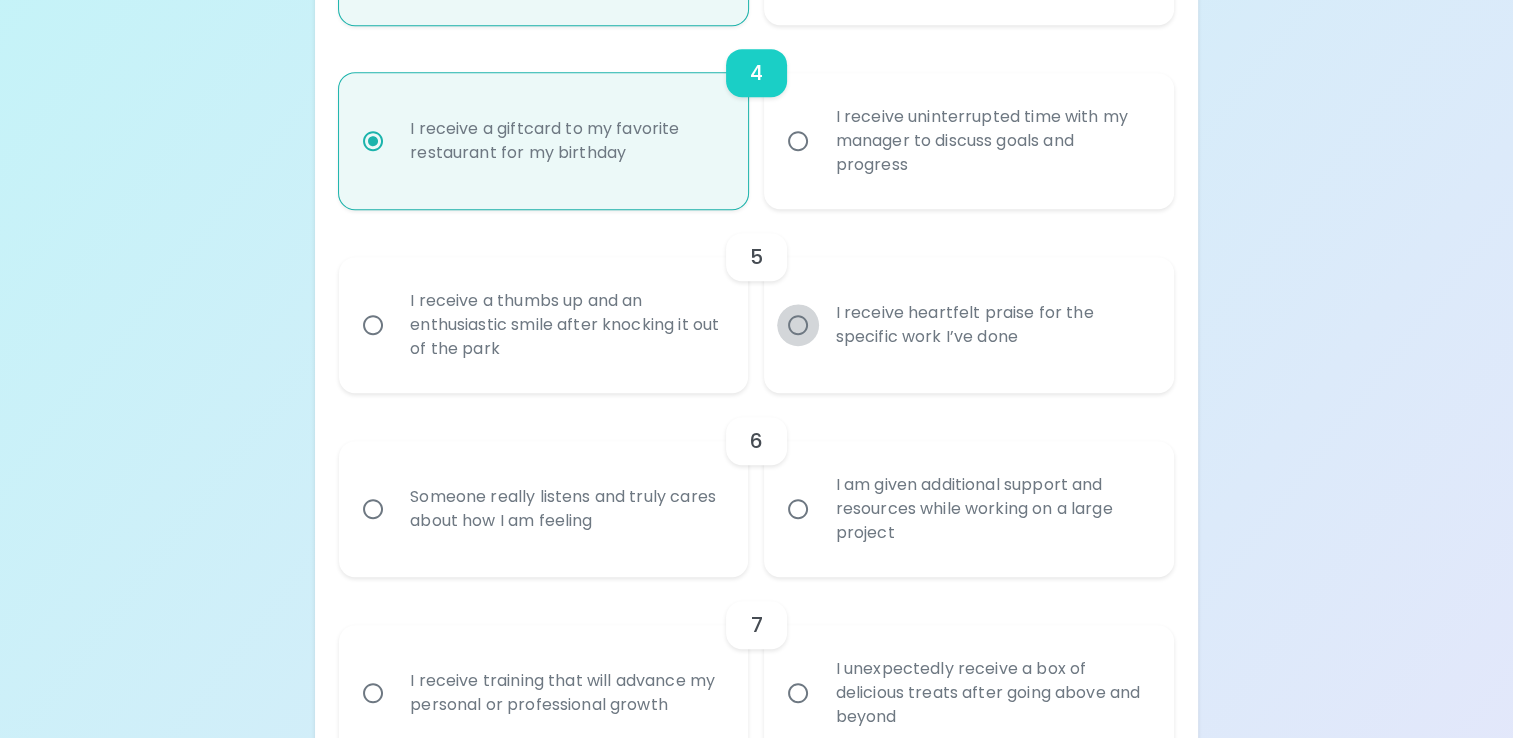 click on "I receive heartfelt praise for the specific work I’ve done" at bounding box center (798, 325) 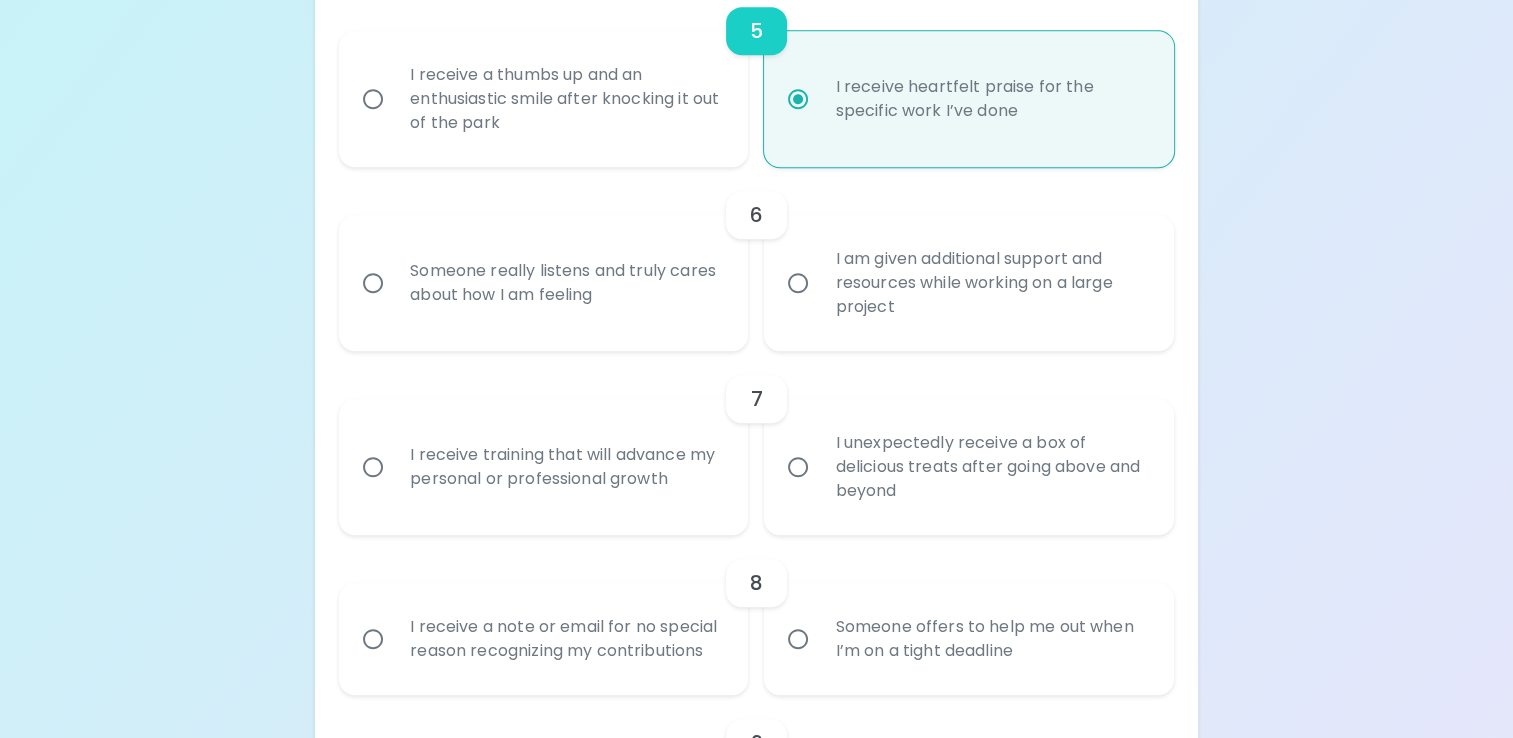 scroll, scrollTop: 1218, scrollLeft: 0, axis: vertical 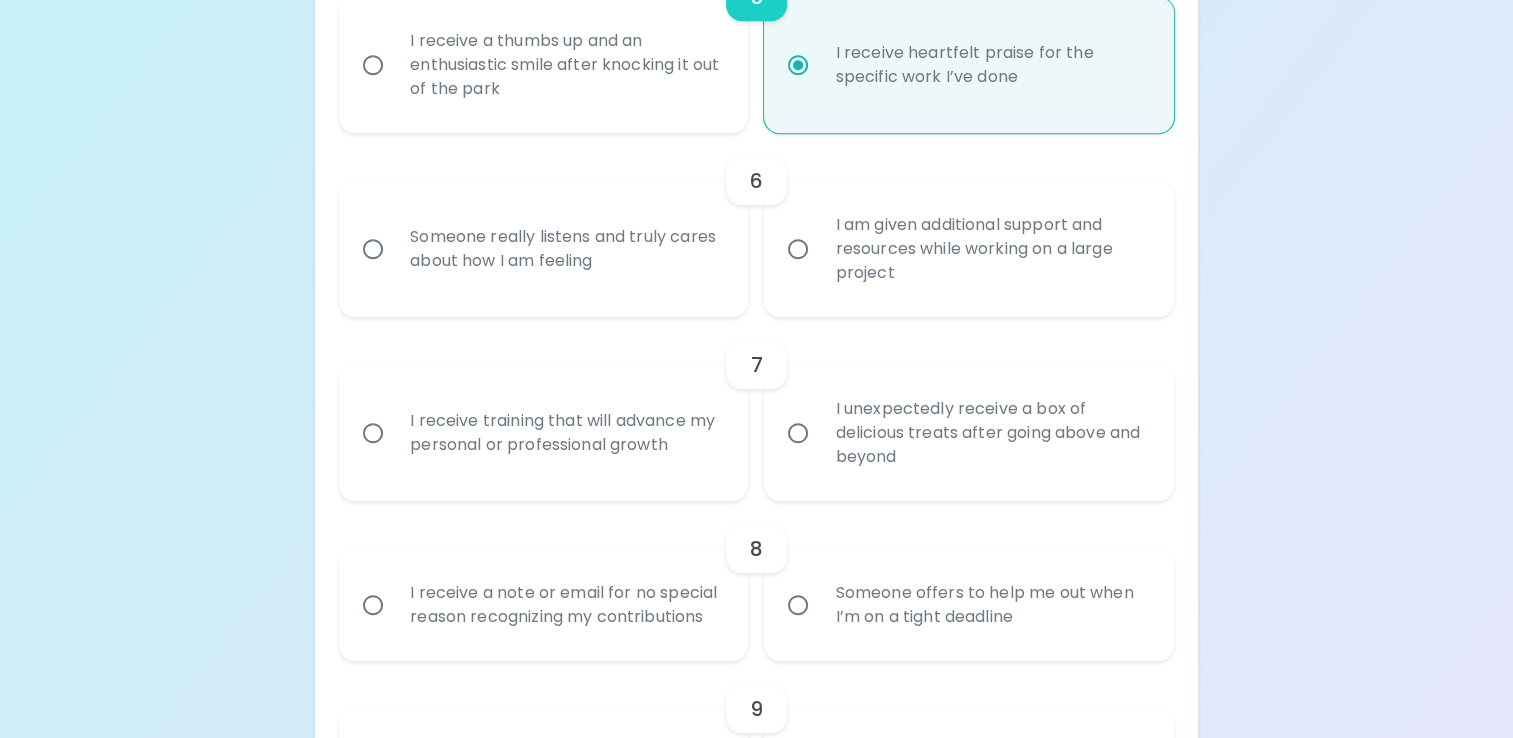 radio on "true" 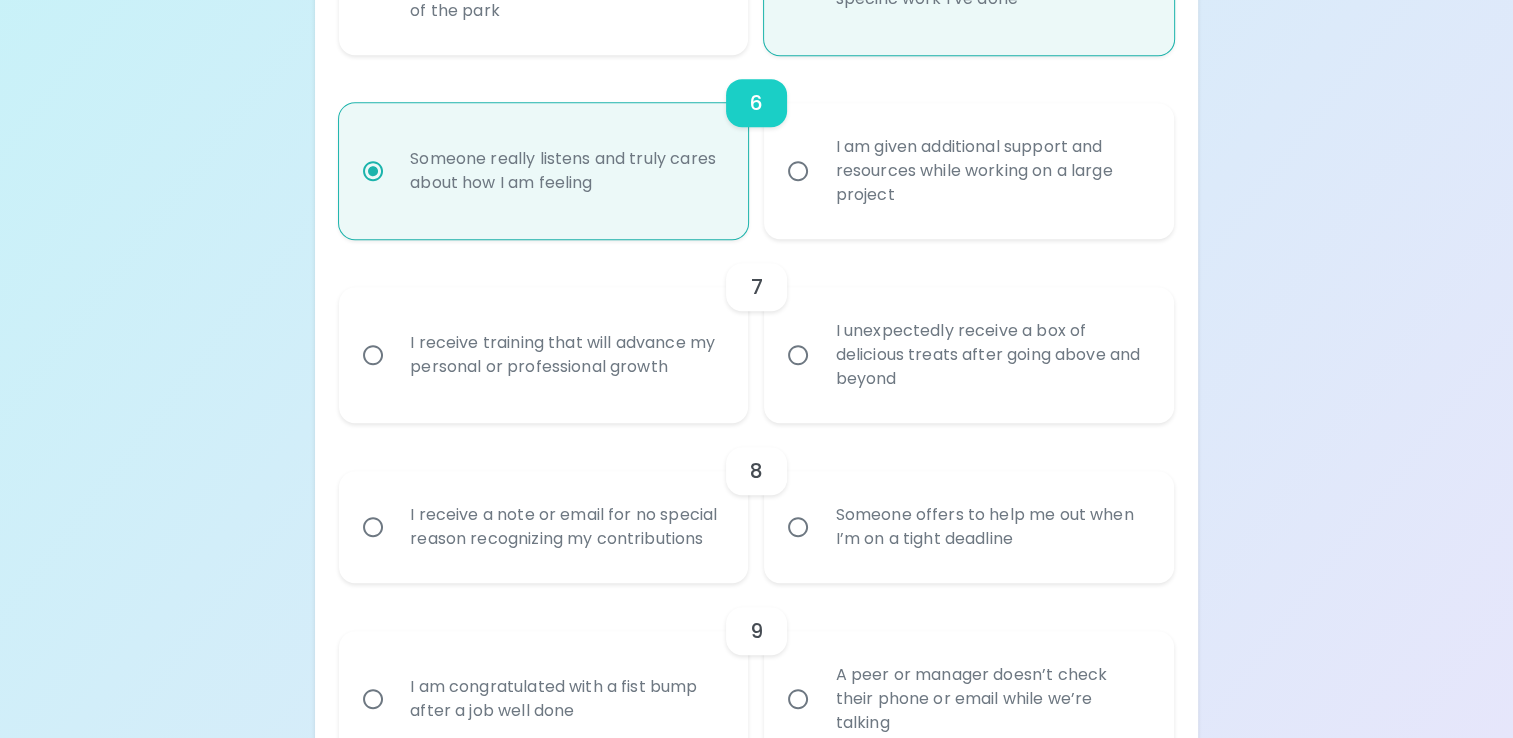 scroll, scrollTop: 1378, scrollLeft: 0, axis: vertical 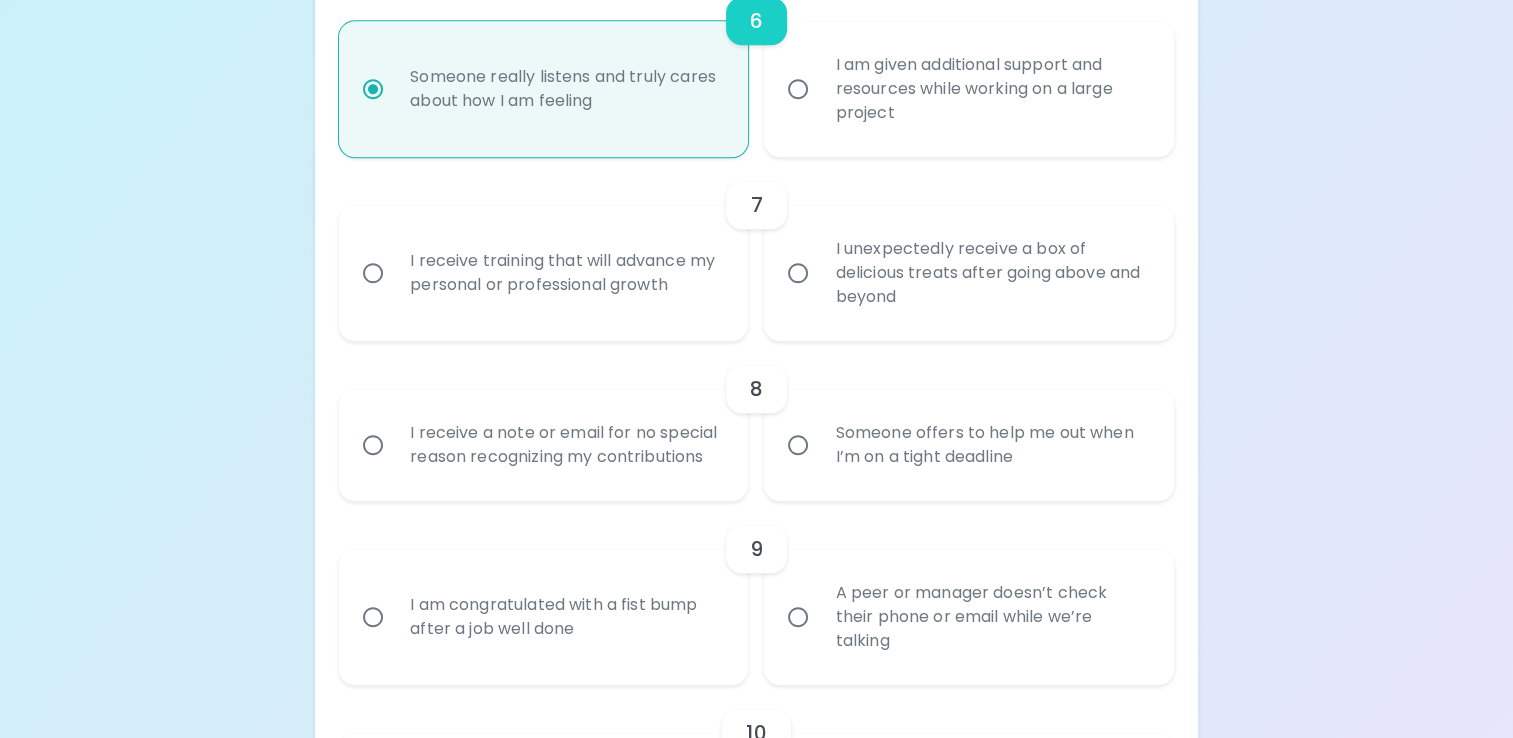 radio on "true" 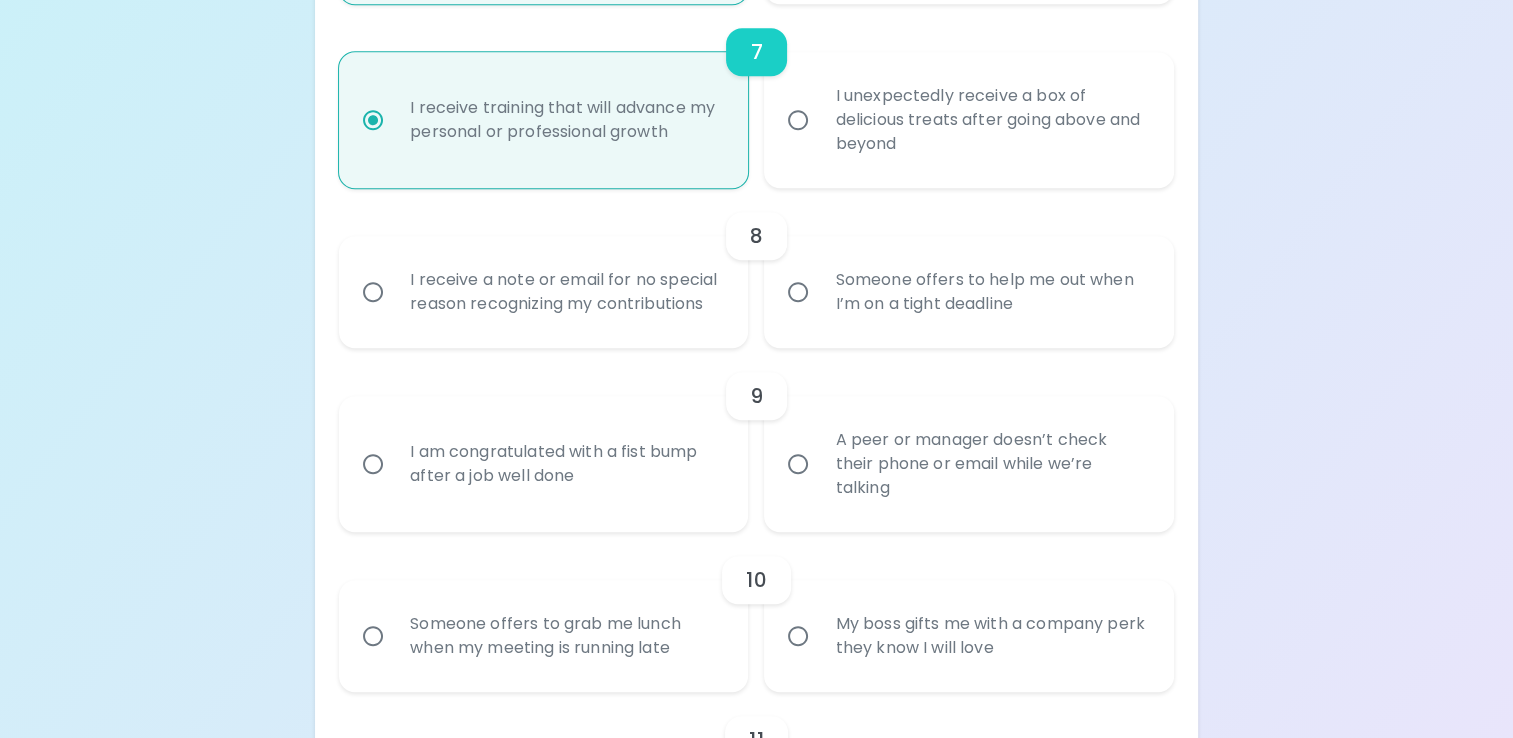 scroll, scrollTop: 1538, scrollLeft: 0, axis: vertical 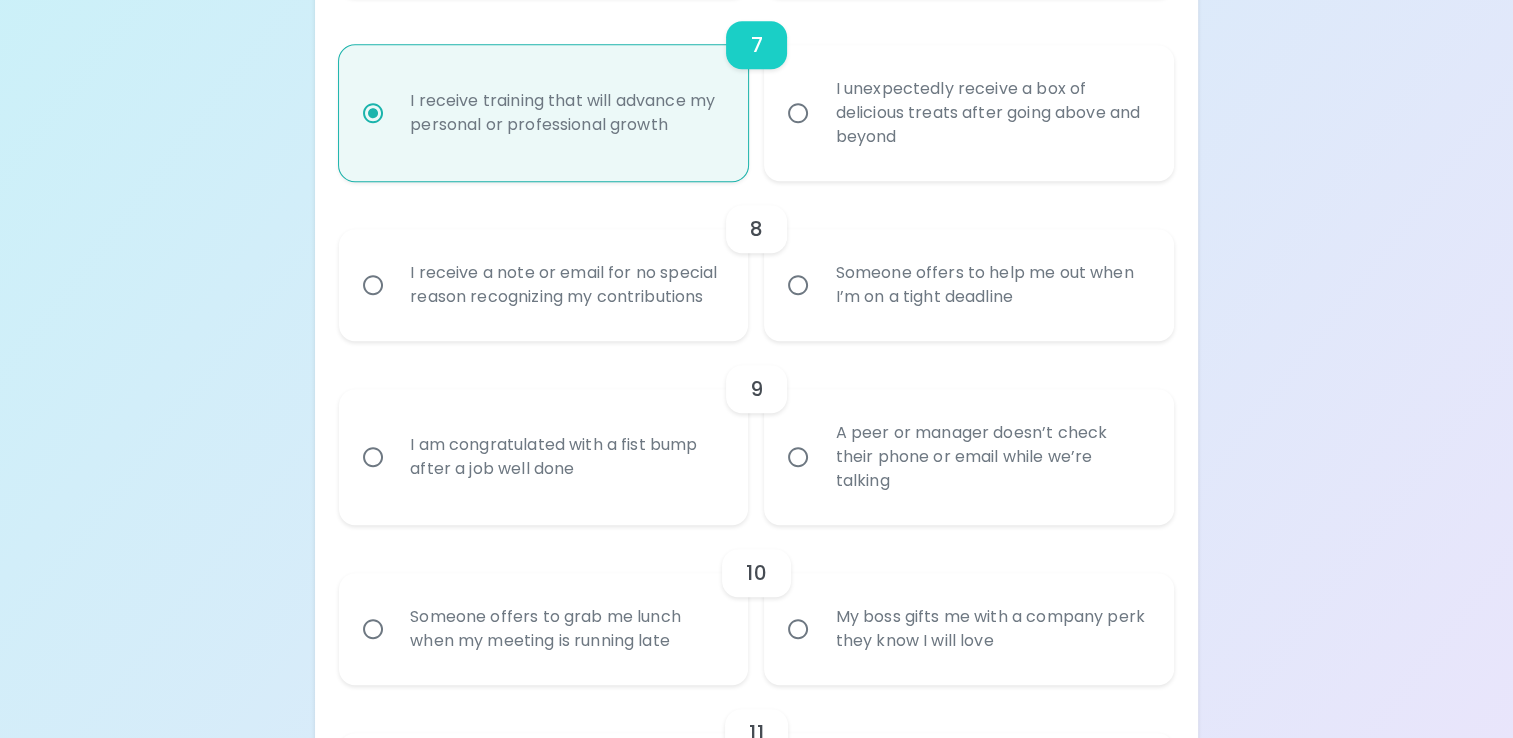 radio on "true" 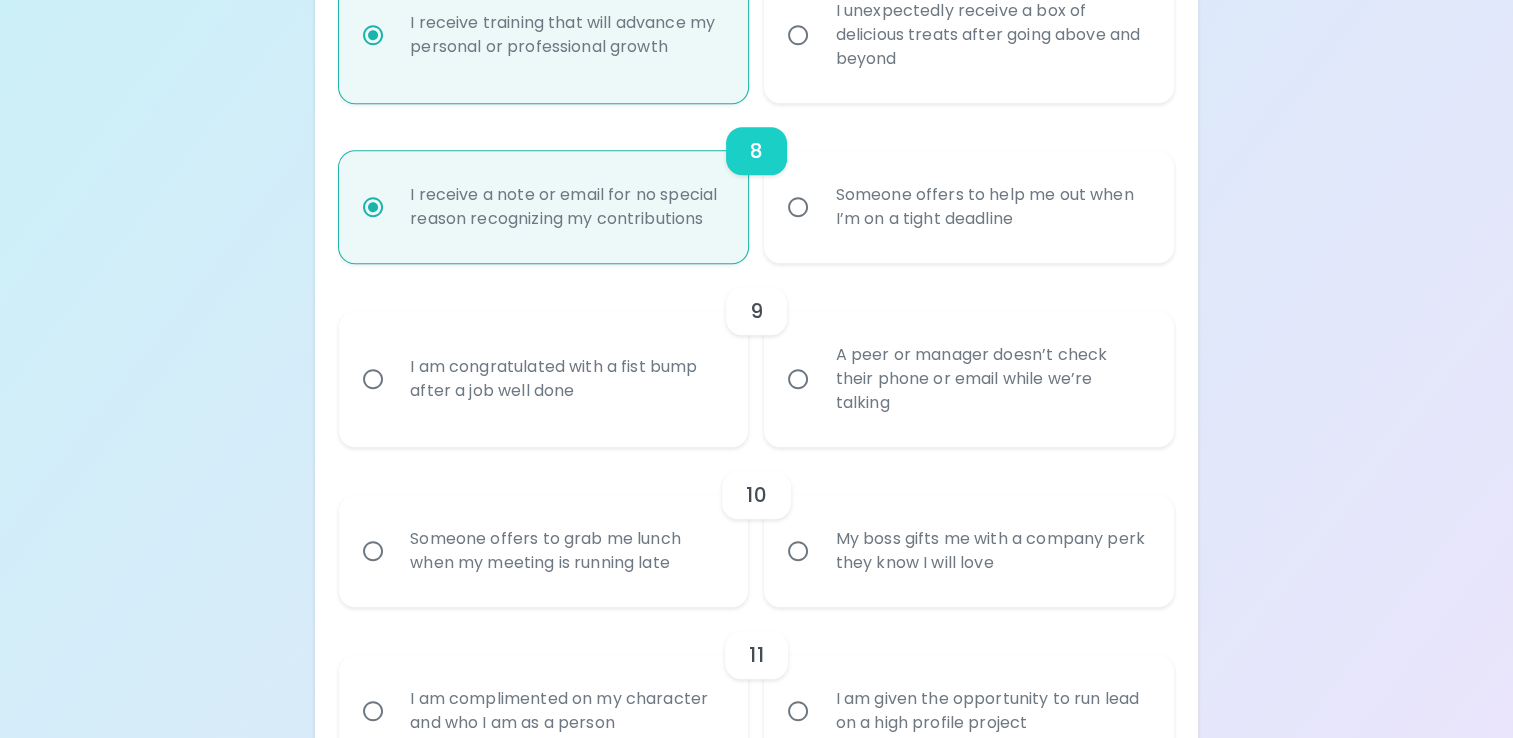 scroll, scrollTop: 1698, scrollLeft: 0, axis: vertical 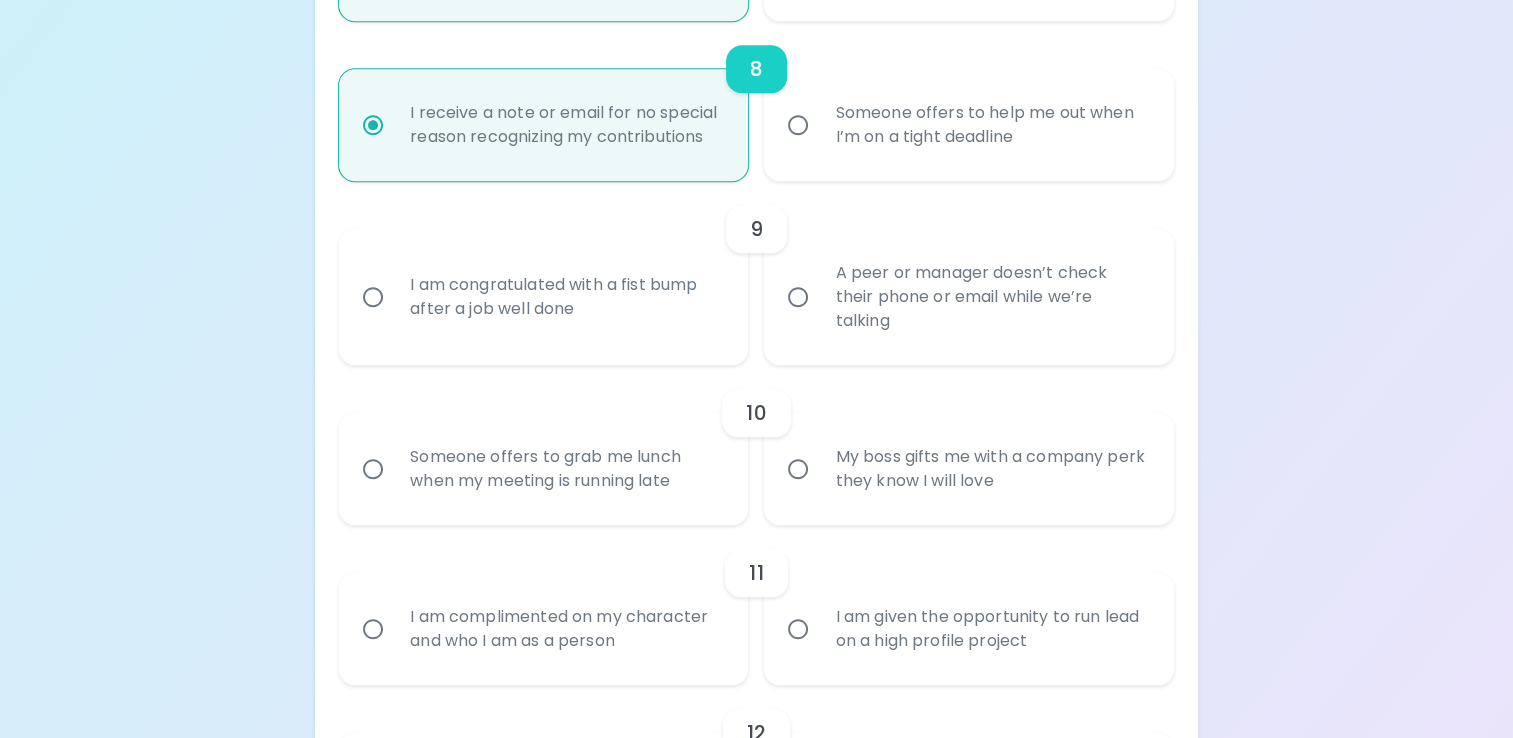 radio on "true" 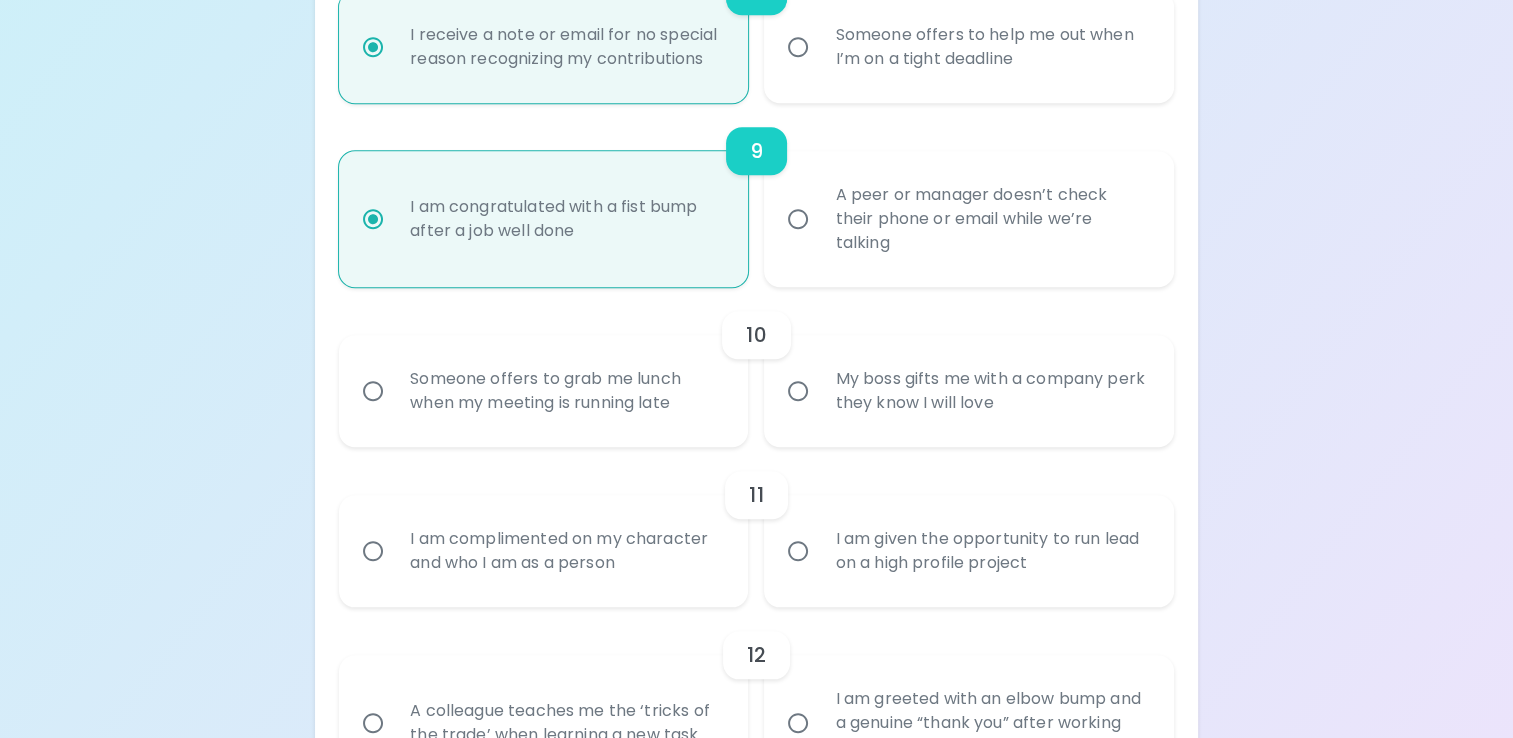 scroll, scrollTop: 1858, scrollLeft: 0, axis: vertical 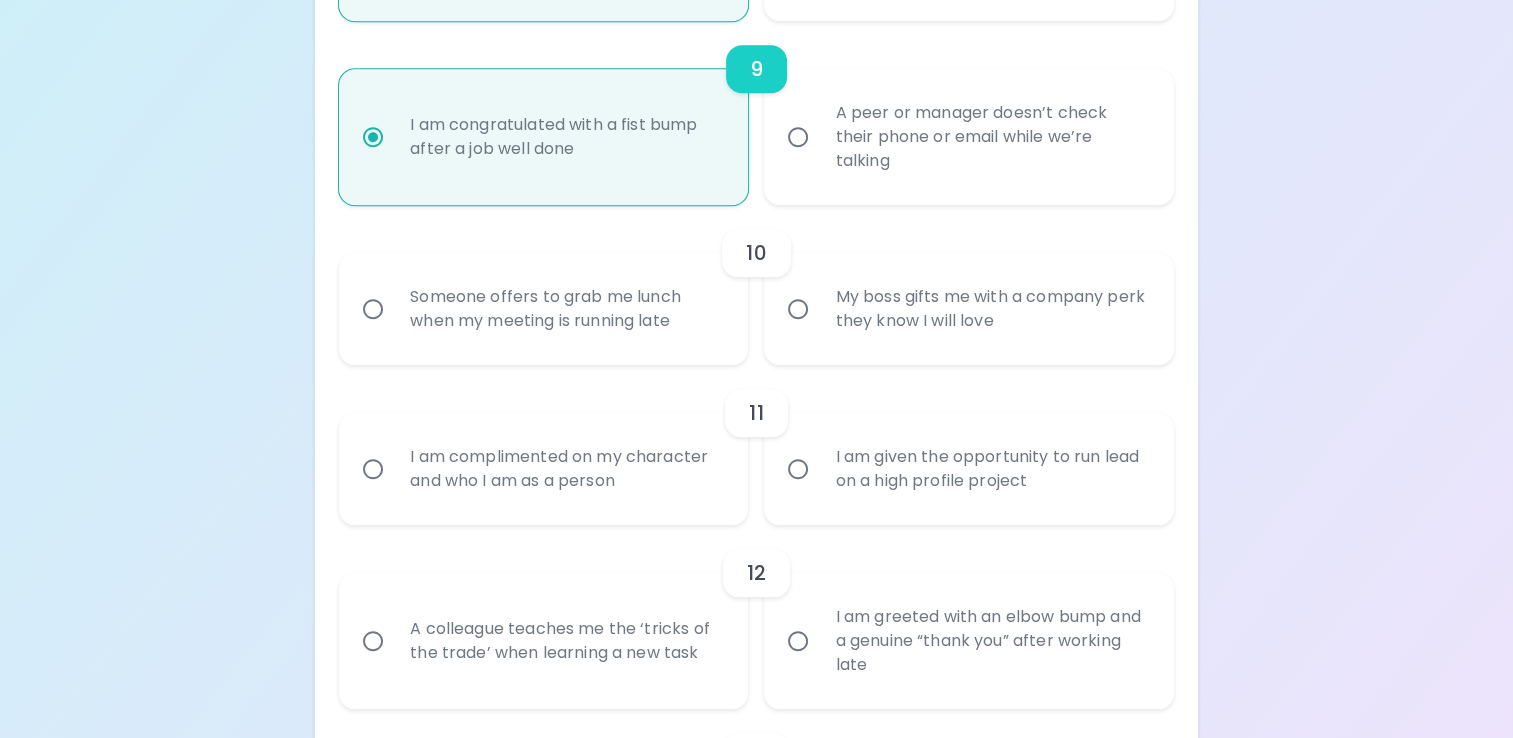 radio on "true" 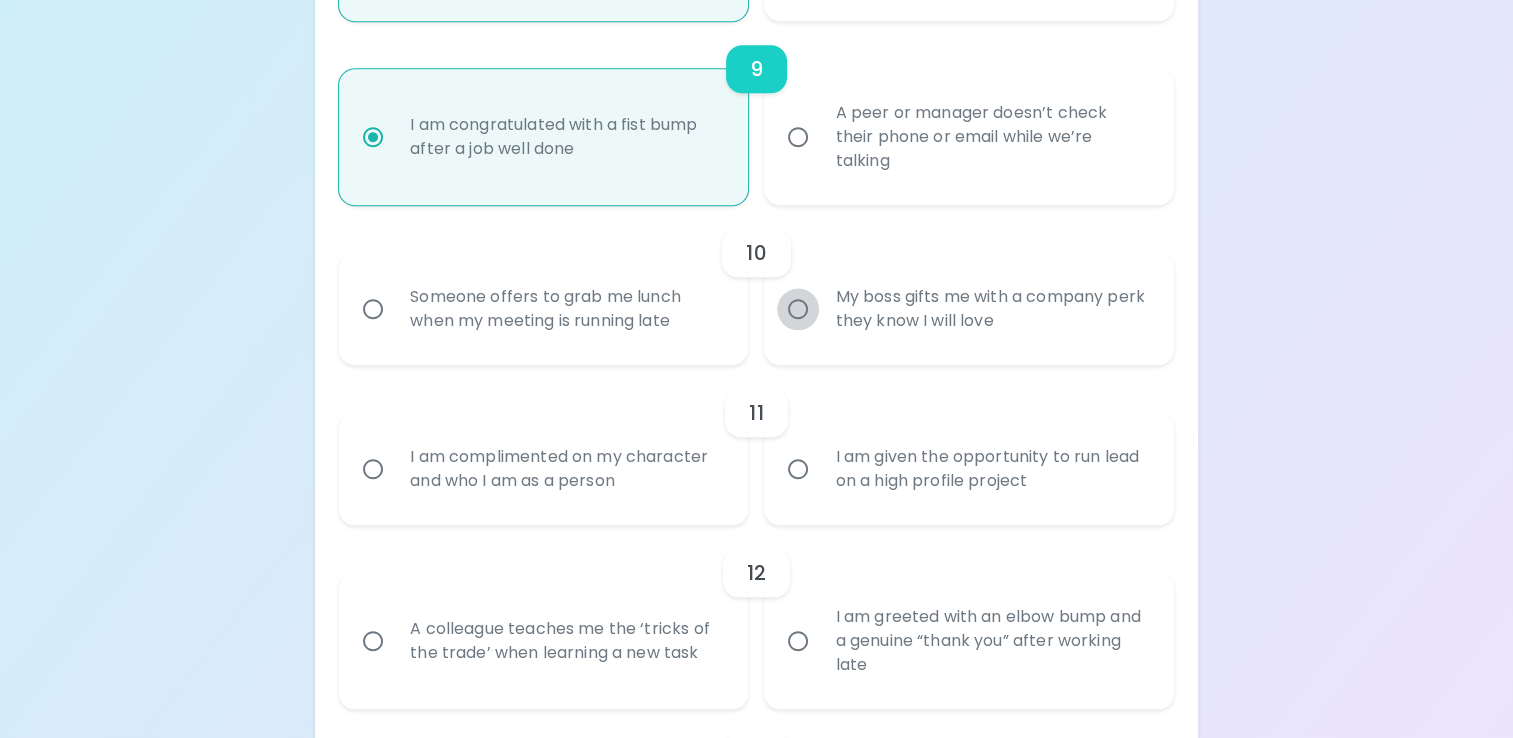 click on "My boss gifts me with a company perk they know I will love" at bounding box center (798, 309) 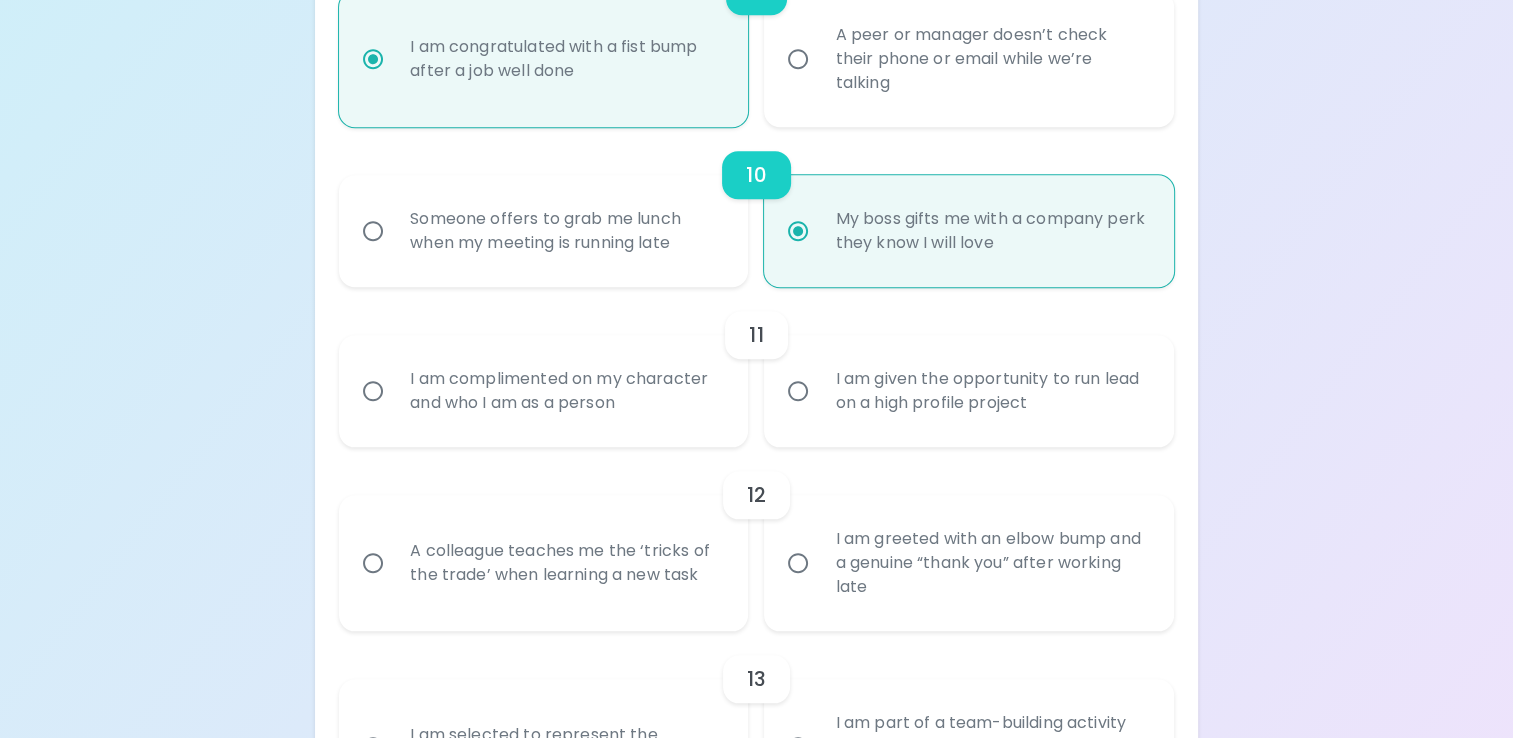scroll, scrollTop: 2018, scrollLeft: 0, axis: vertical 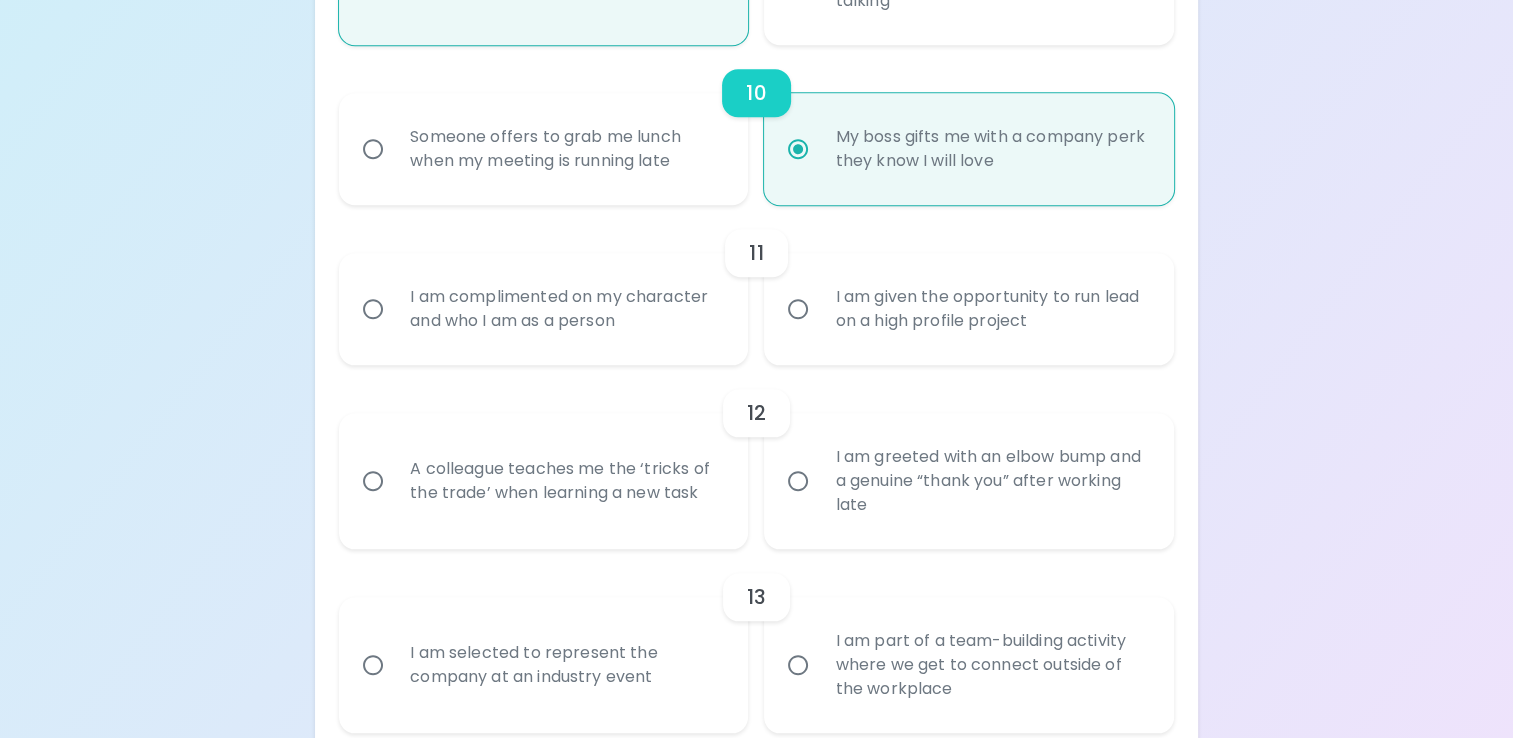 radio on "true" 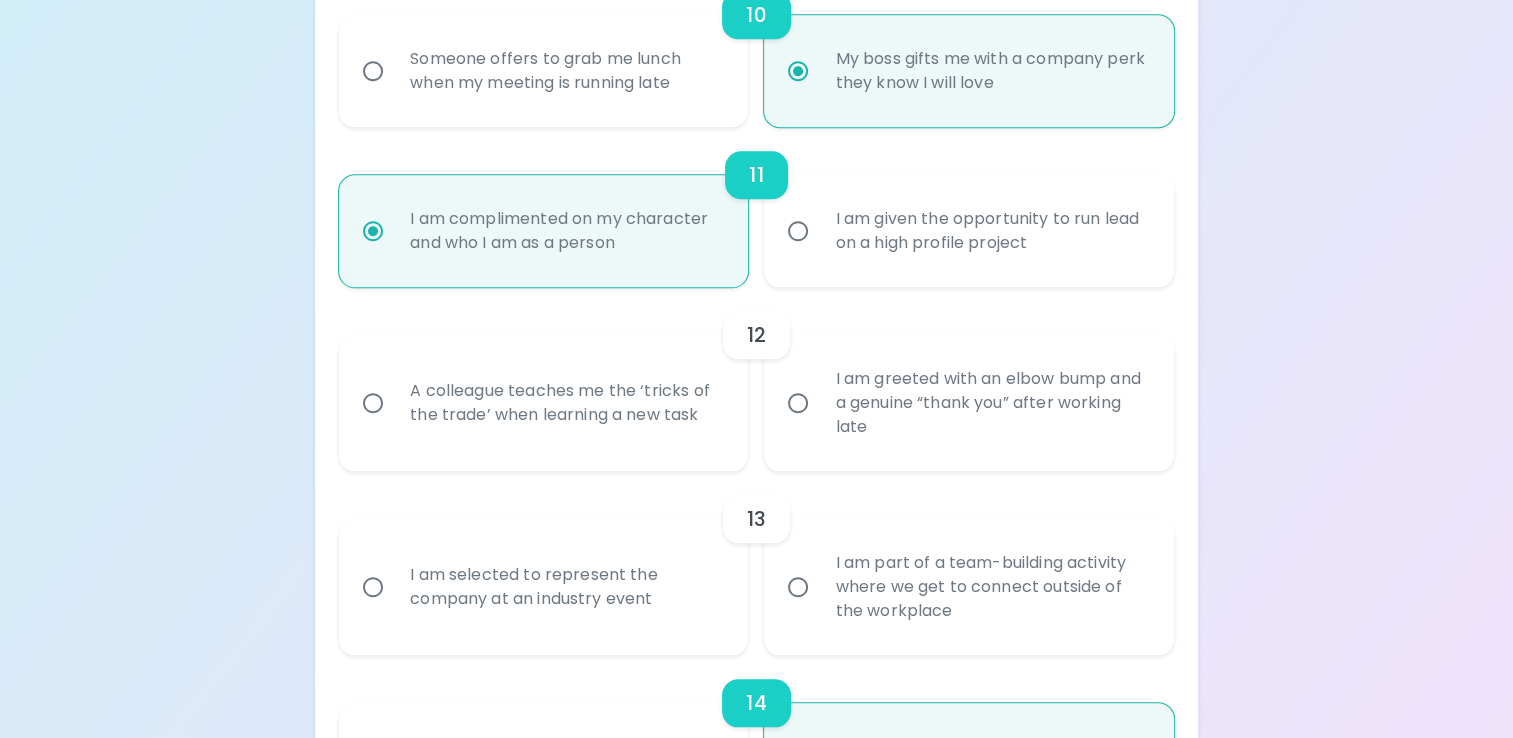 scroll, scrollTop: 2178, scrollLeft: 0, axis: vertical 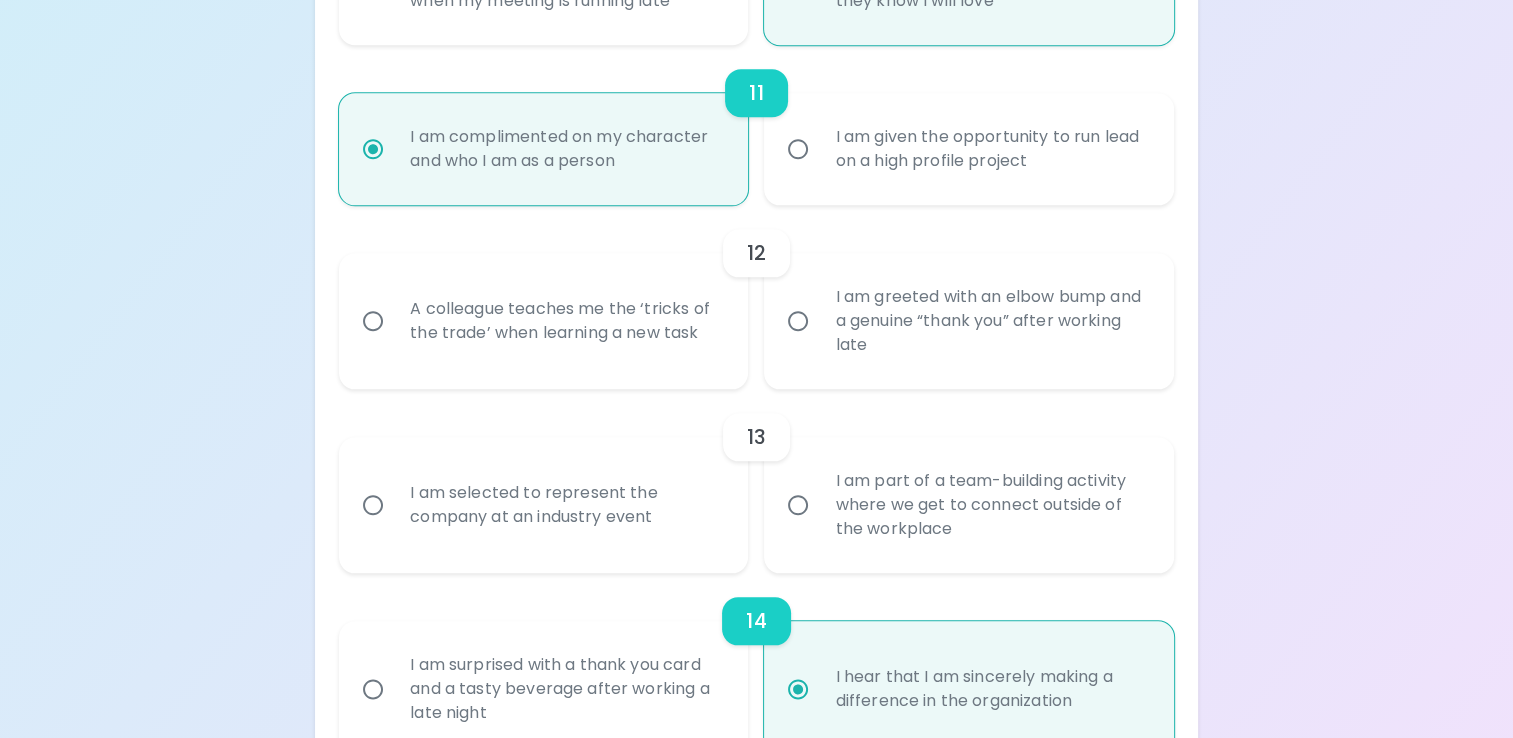 radio on "true" 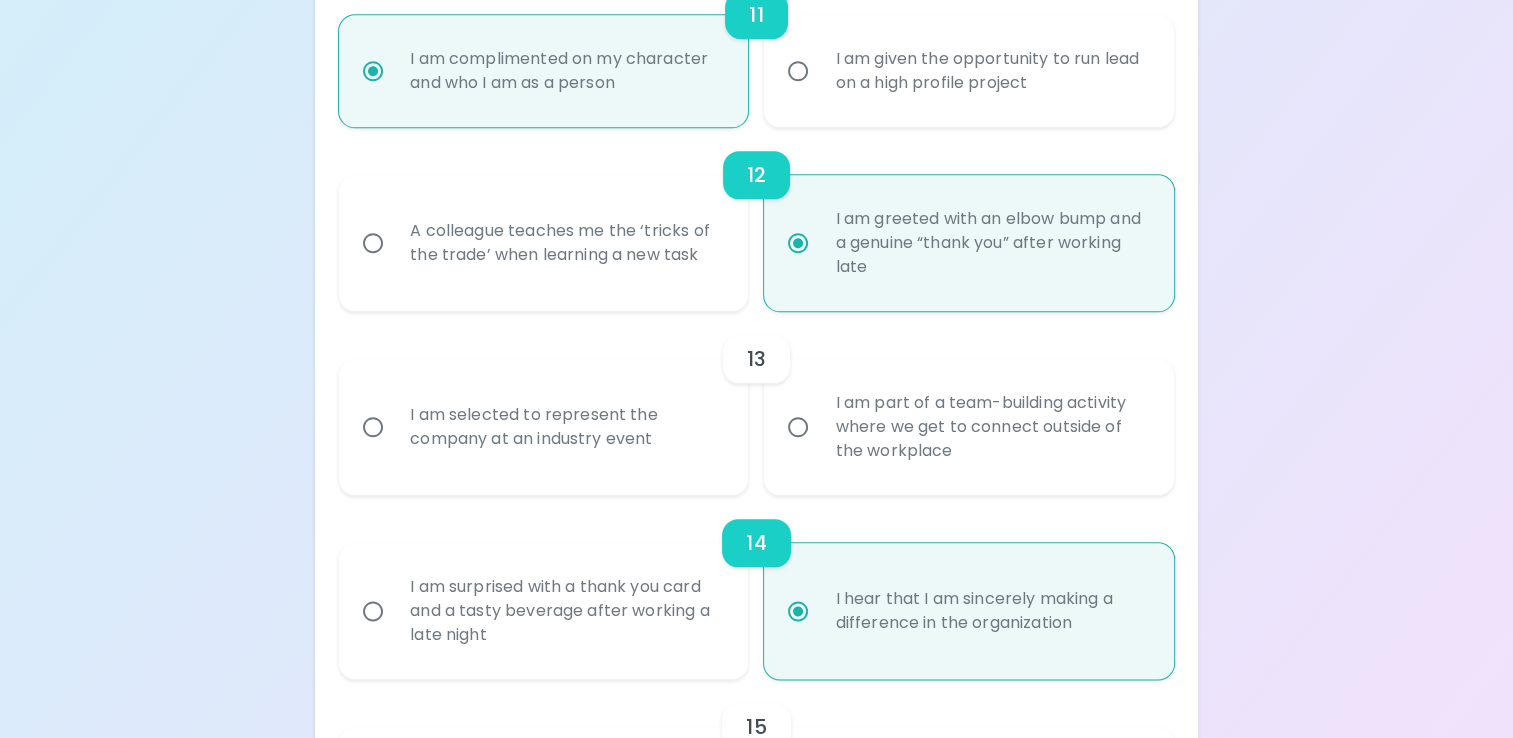 scroll, scrollTop: 2338, scrollLeft: 0, axis: vertical 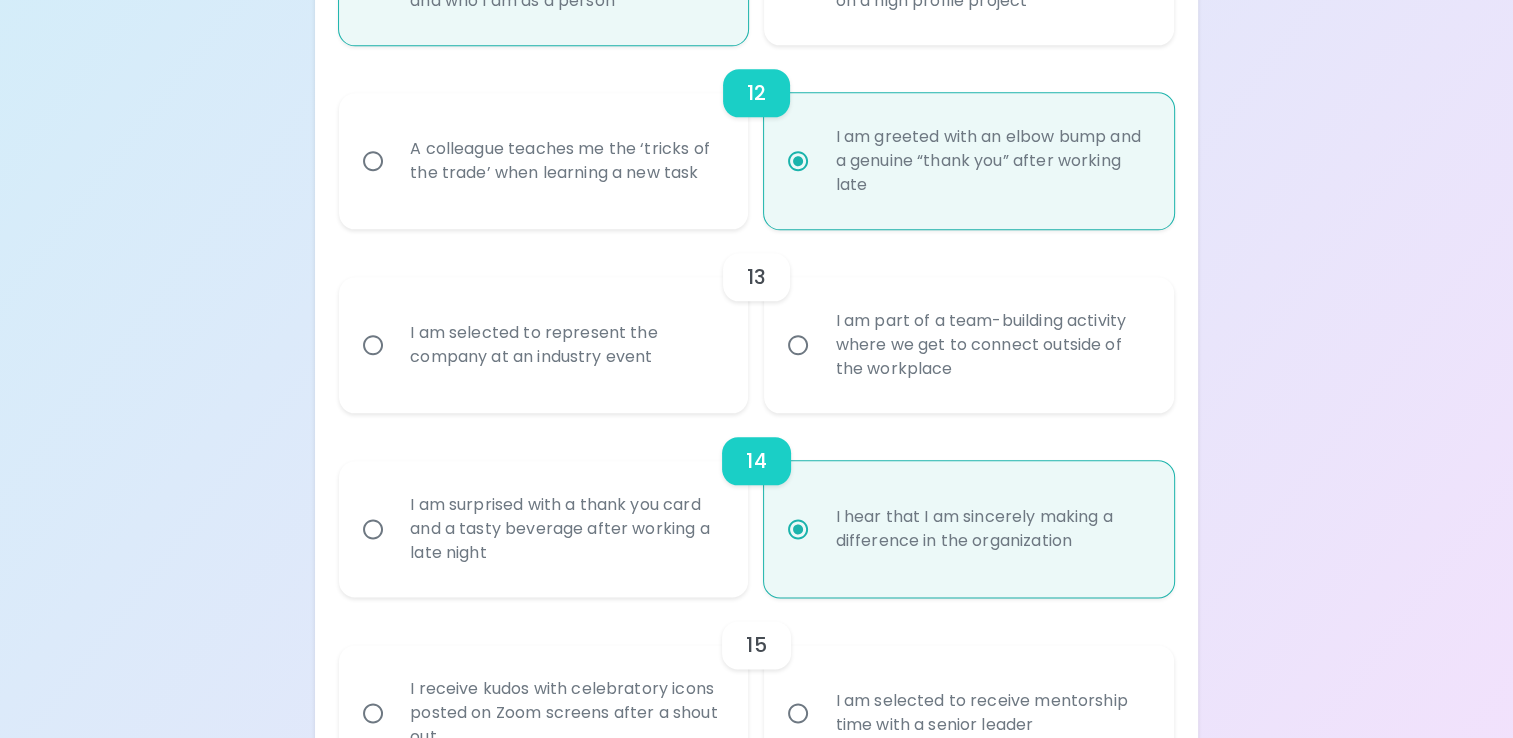 radio on "true" 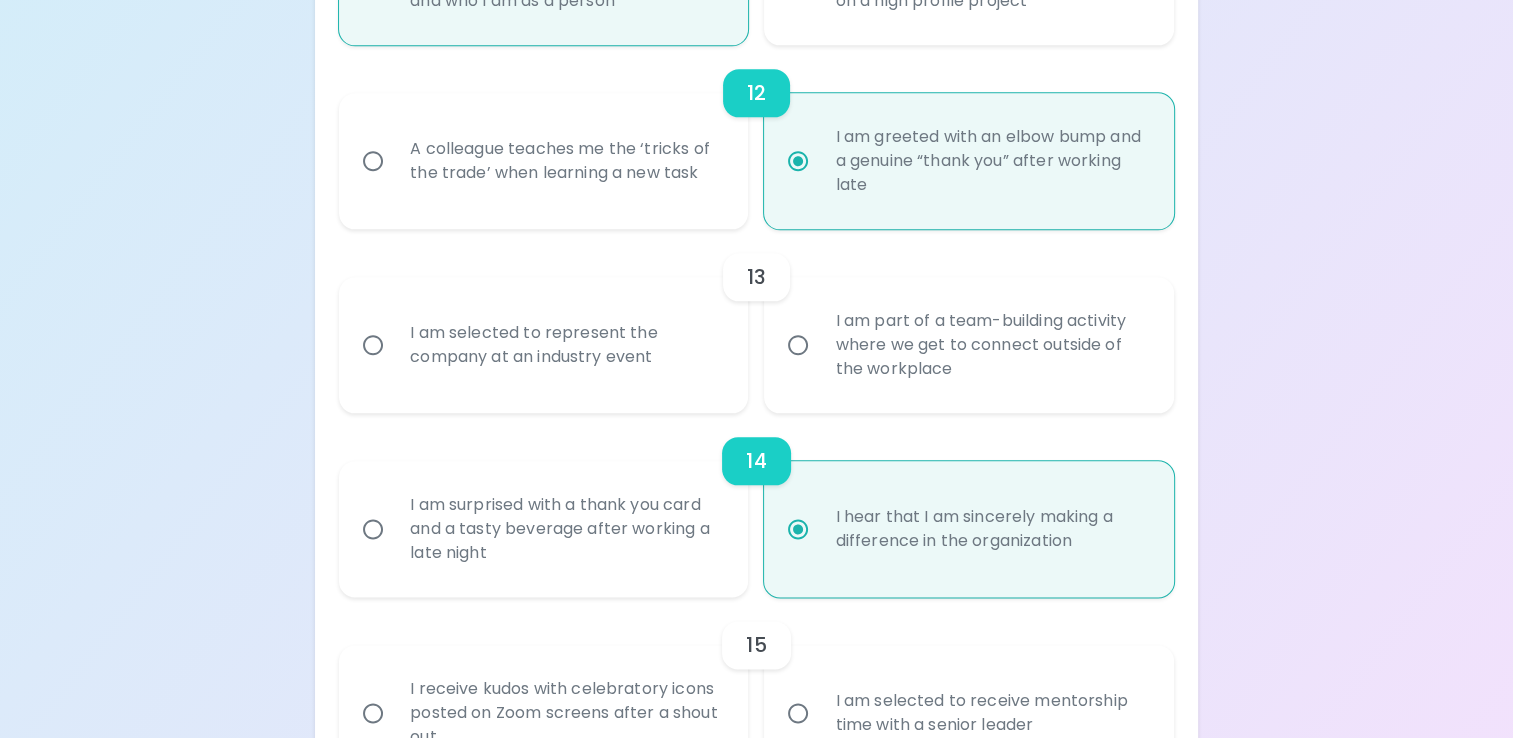 radio on "false" 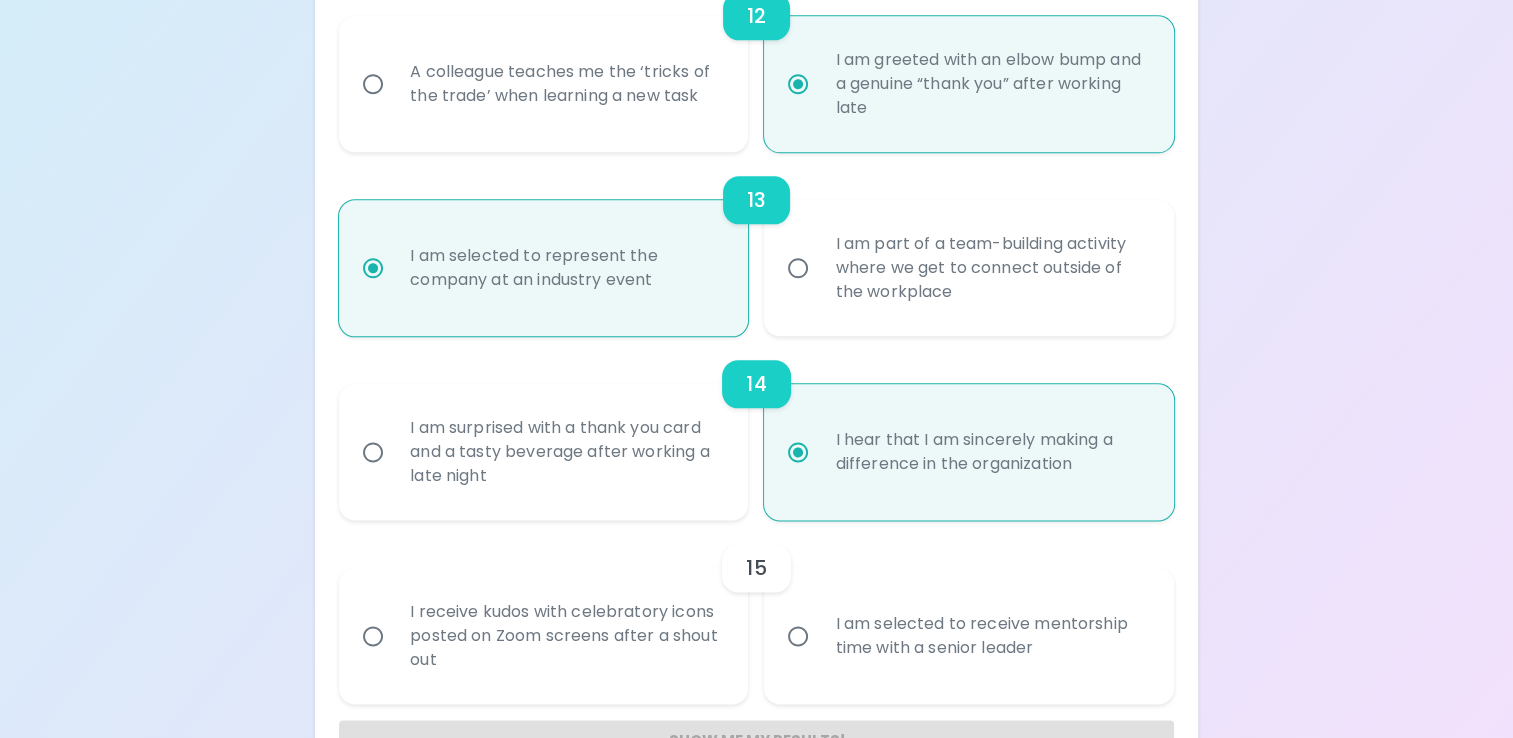 scroll, scrollTop: 2478, scrollLeft: 0, axis: vertical 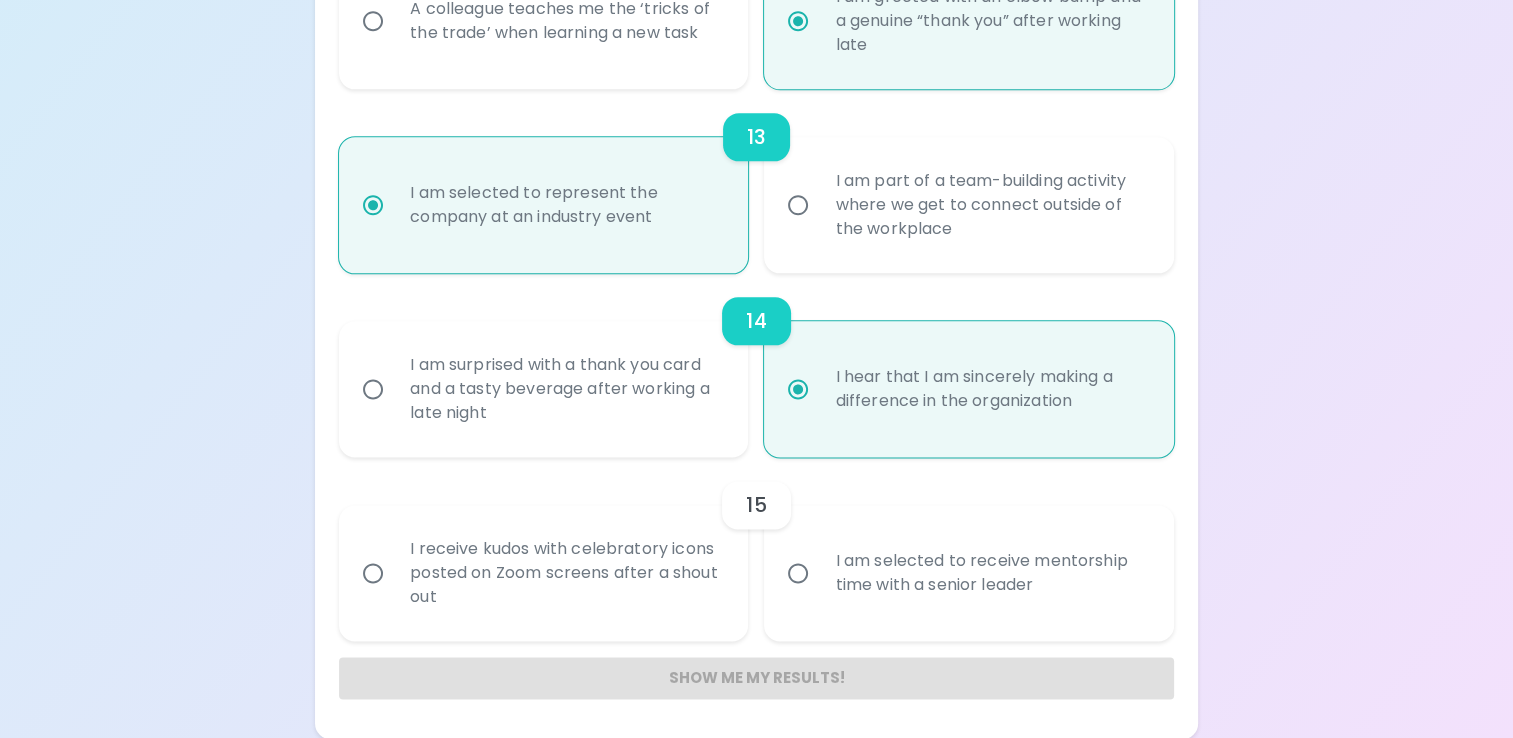 radio on "true" 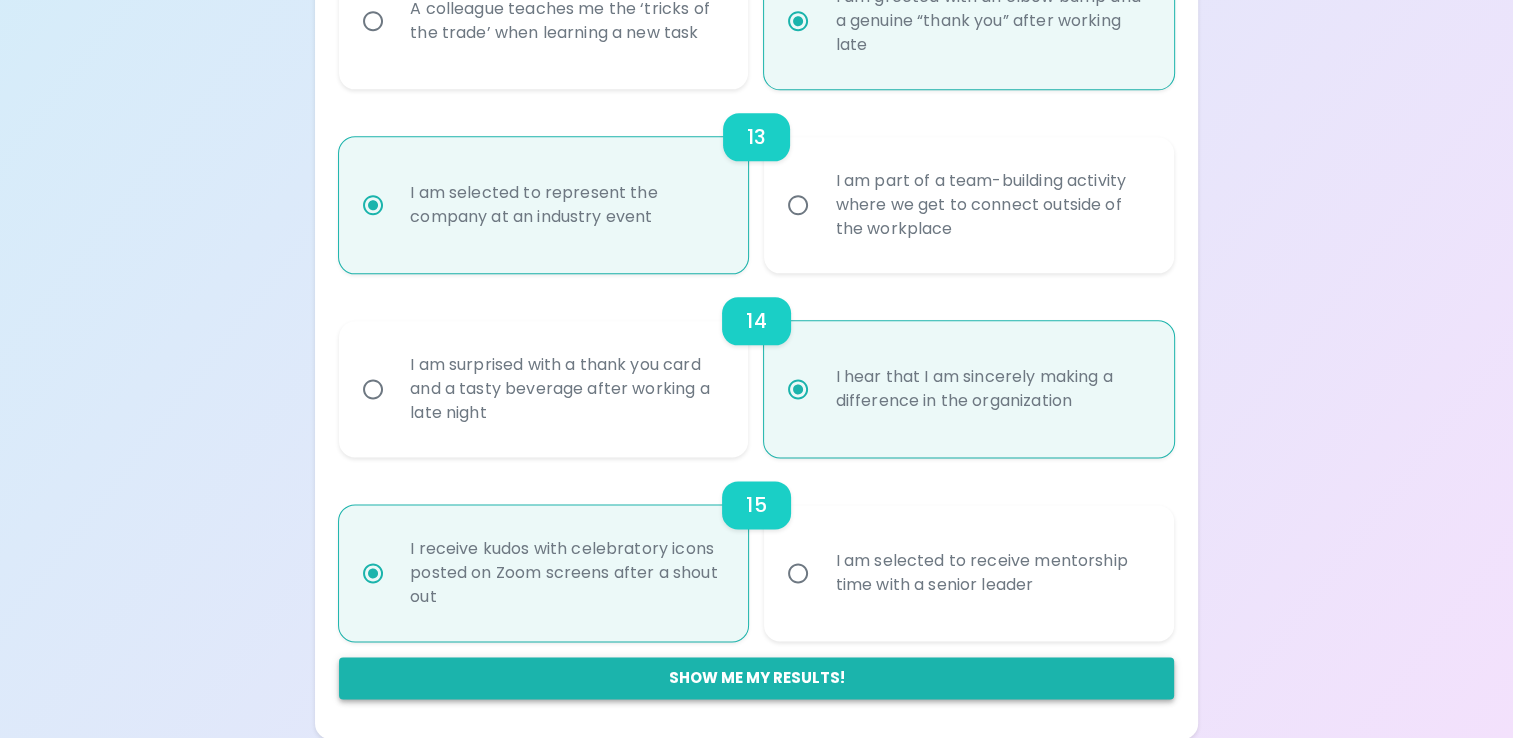 radio on "true" 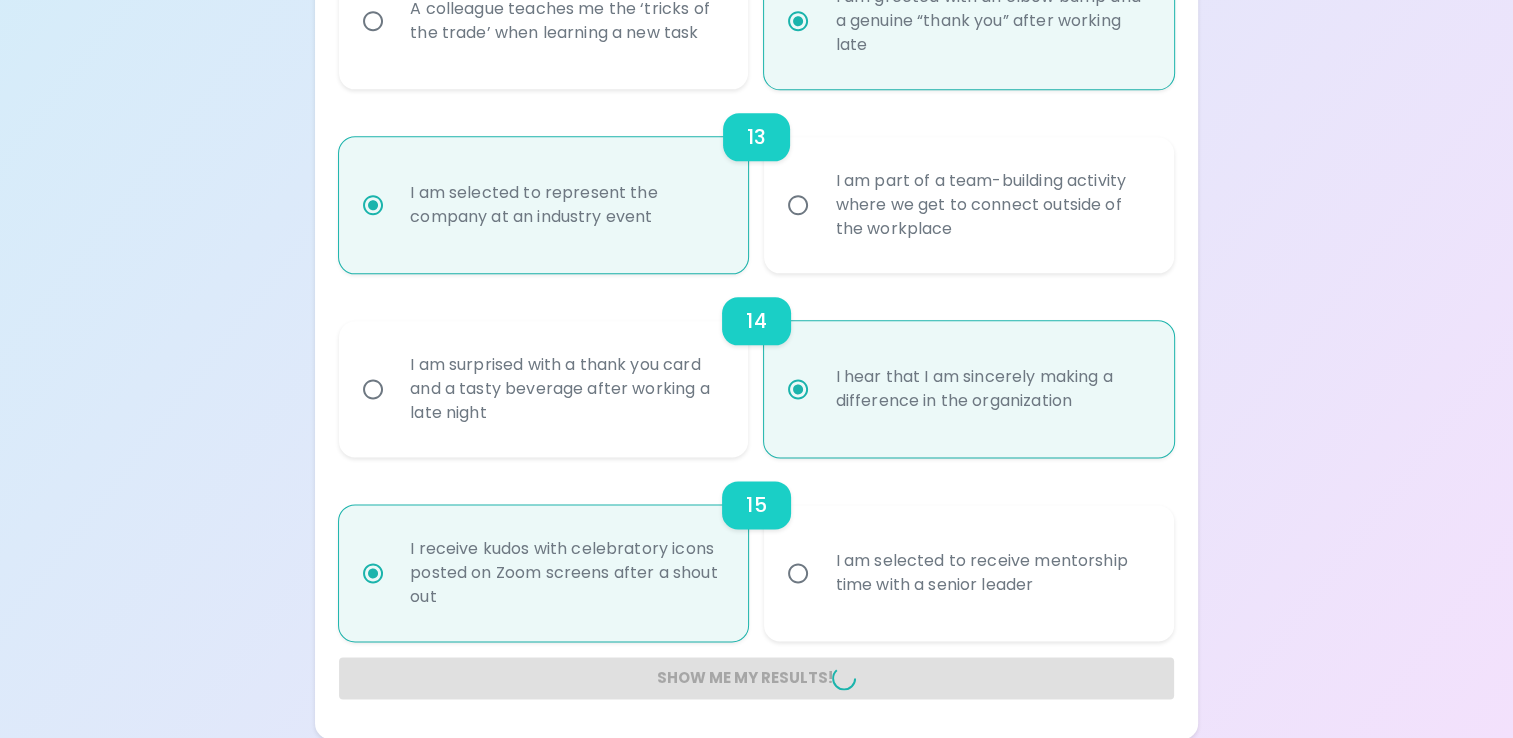 radio on "false" 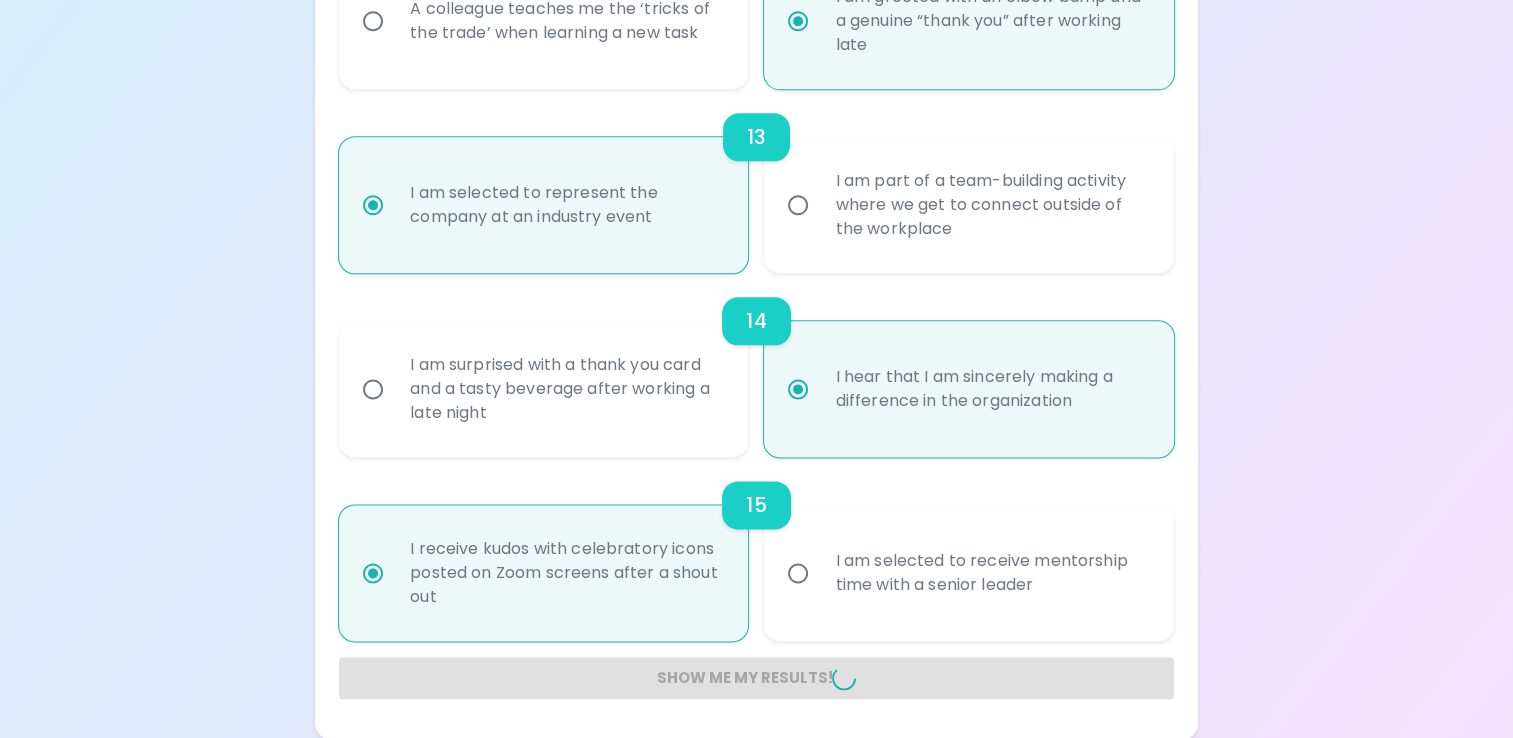 radio on "false" 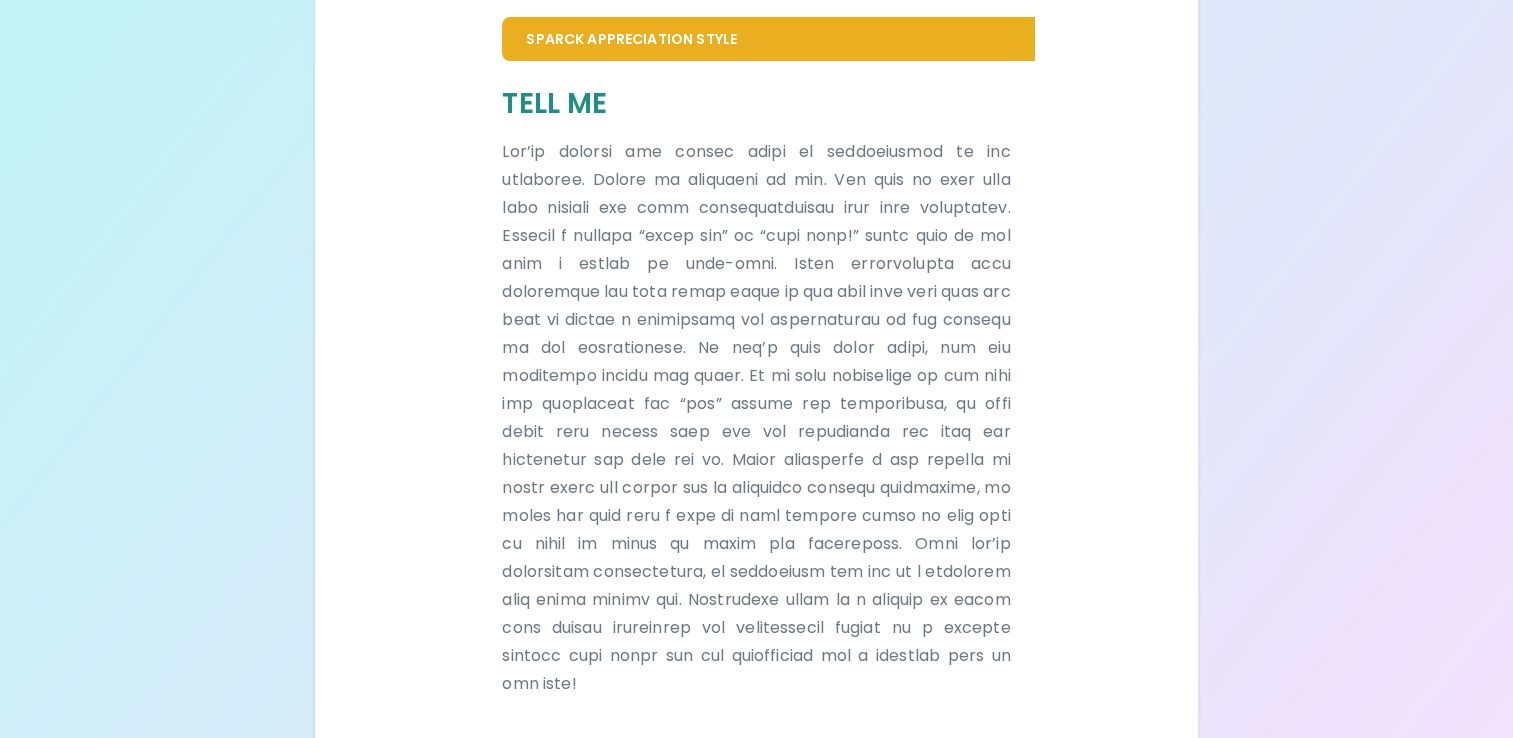scroll, scrollTop: 521, scrollLeft: 0, axis: vertical 